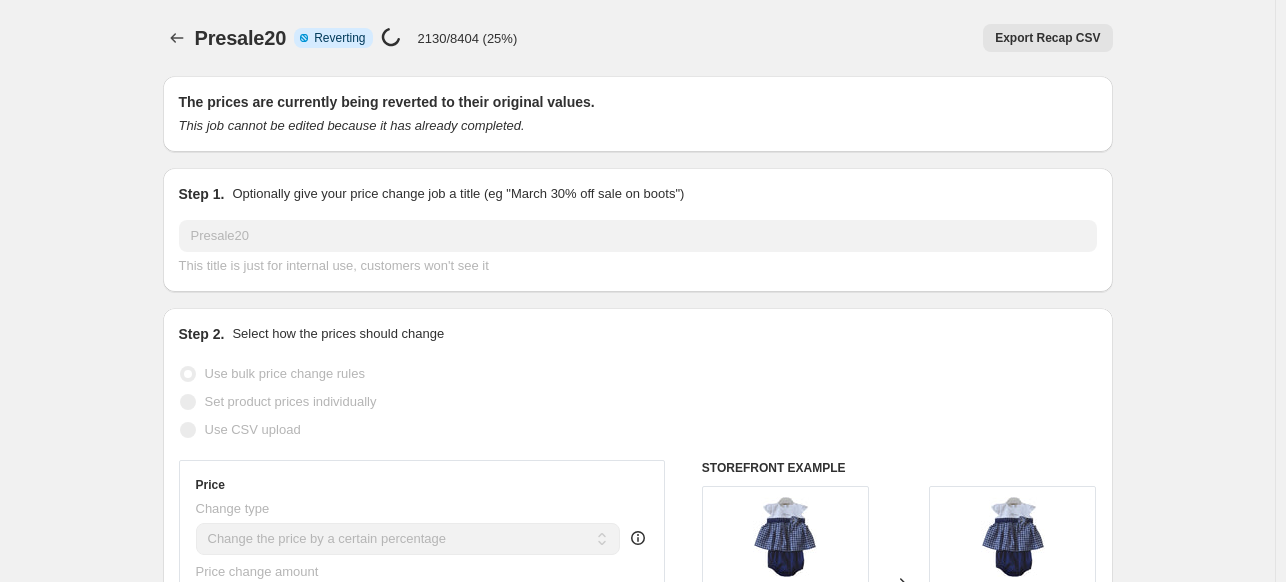 select on "percentage" 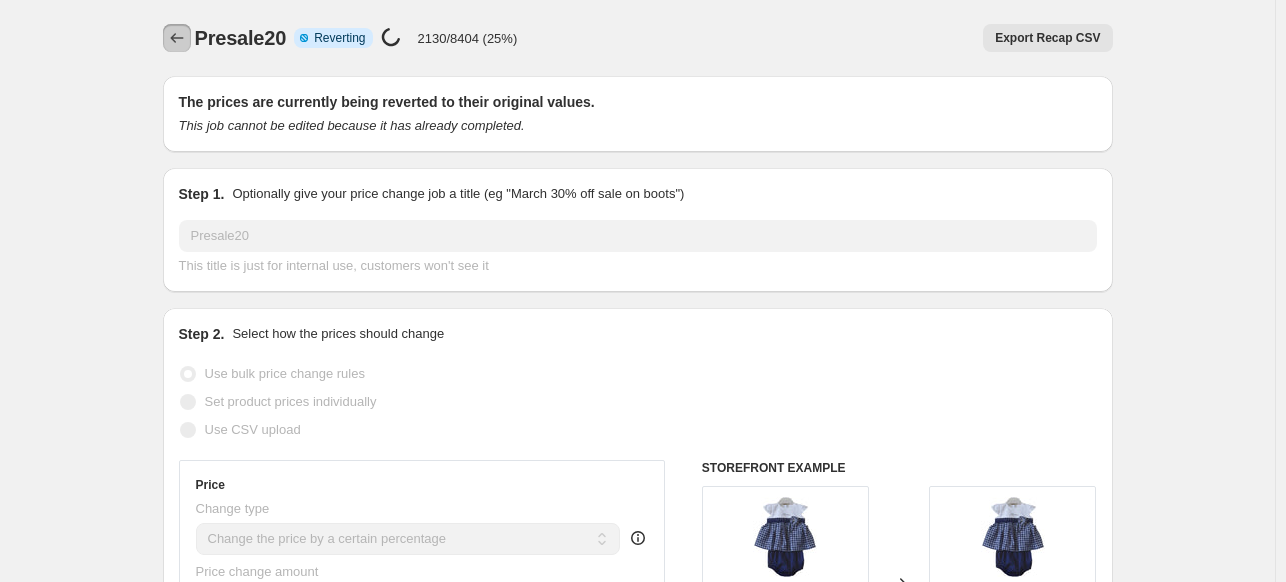 click 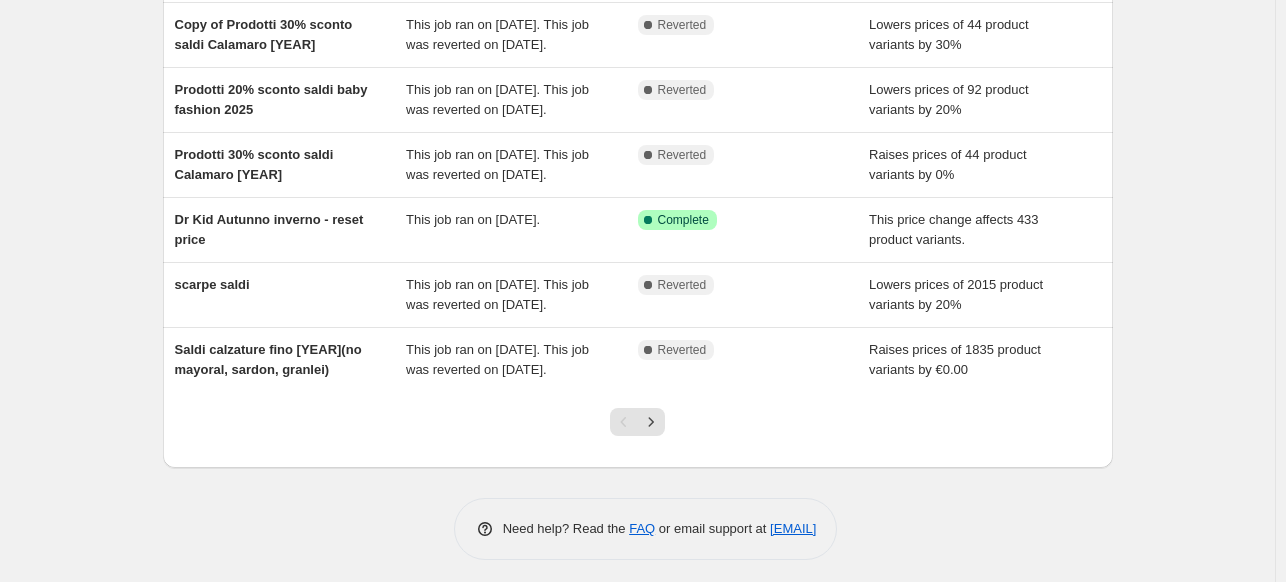 scroll, scrollTop: 444, scrollLeft: 0, axis: vertical 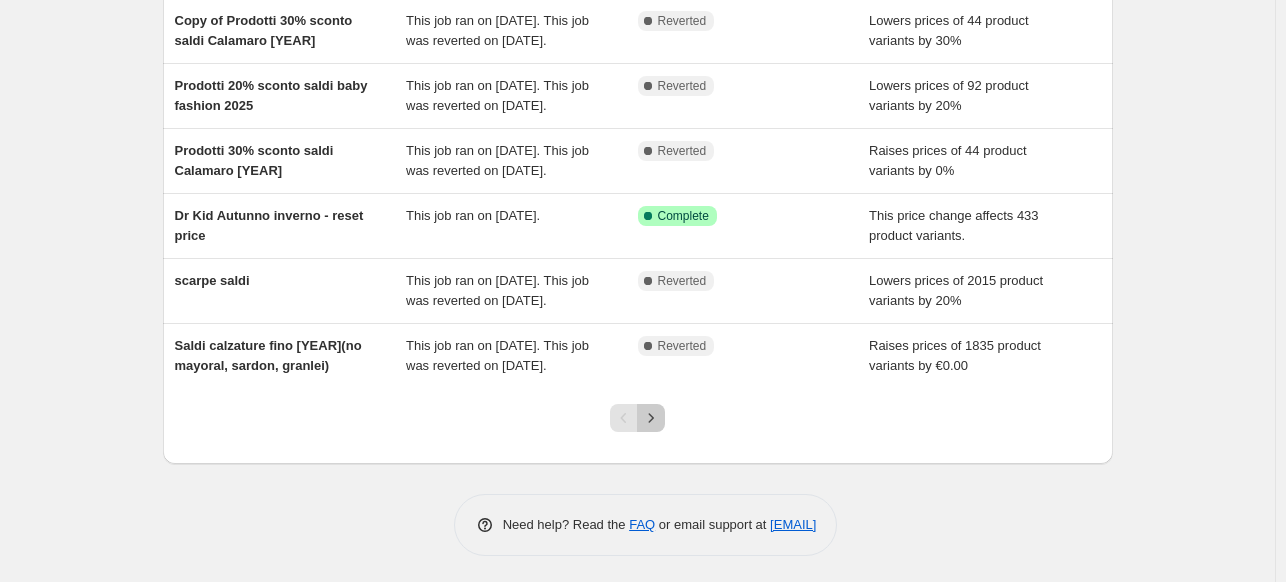 click 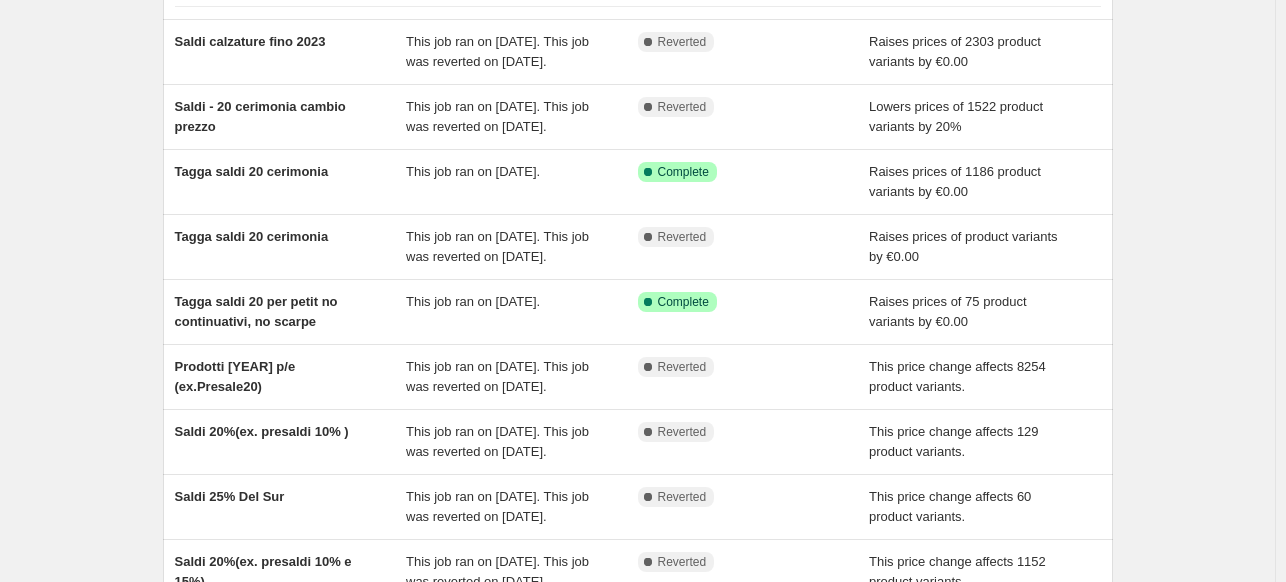 scroll, scrollTop: 444, scrollLeft: 0, axis: vertical 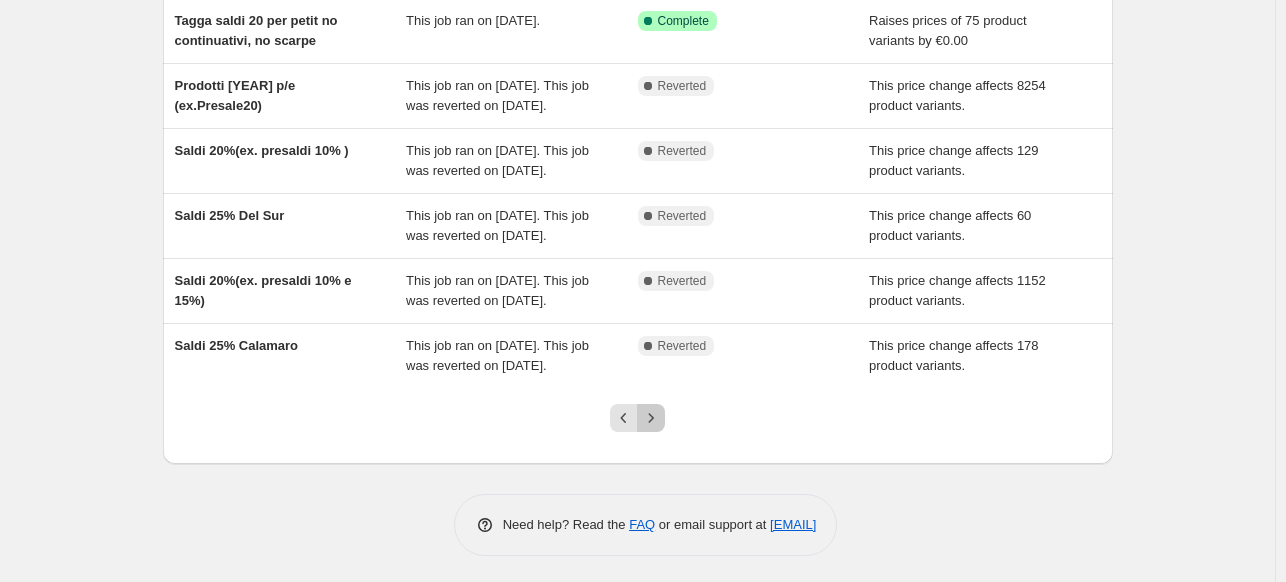 click 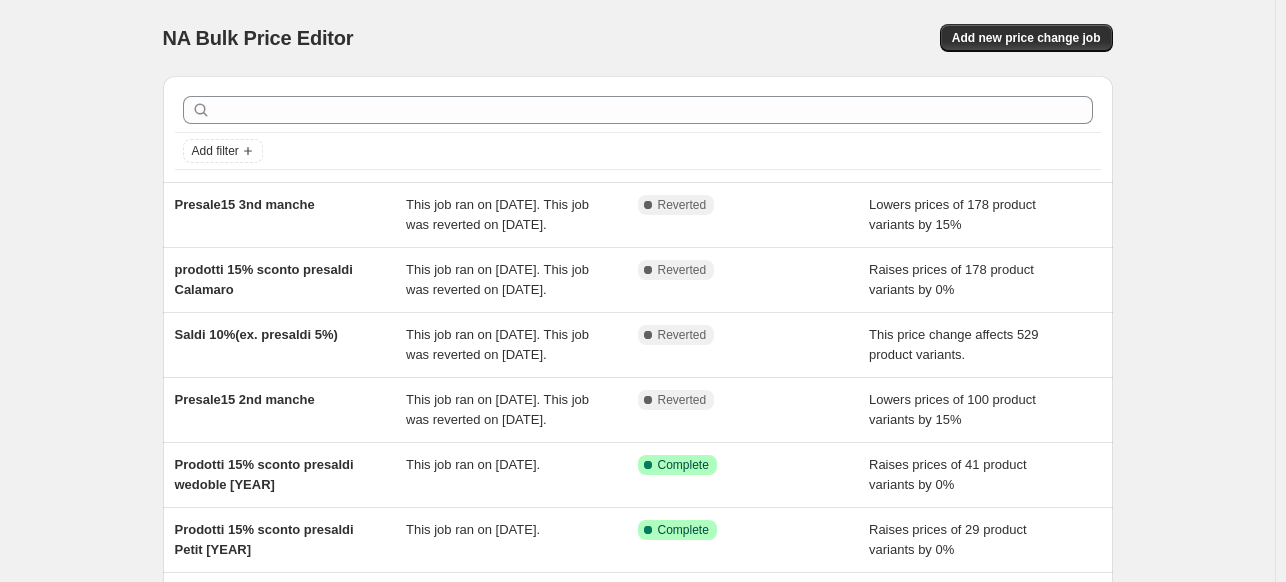 scroll, scrollTop: 484, scrollLeft: 0, axis: vertical 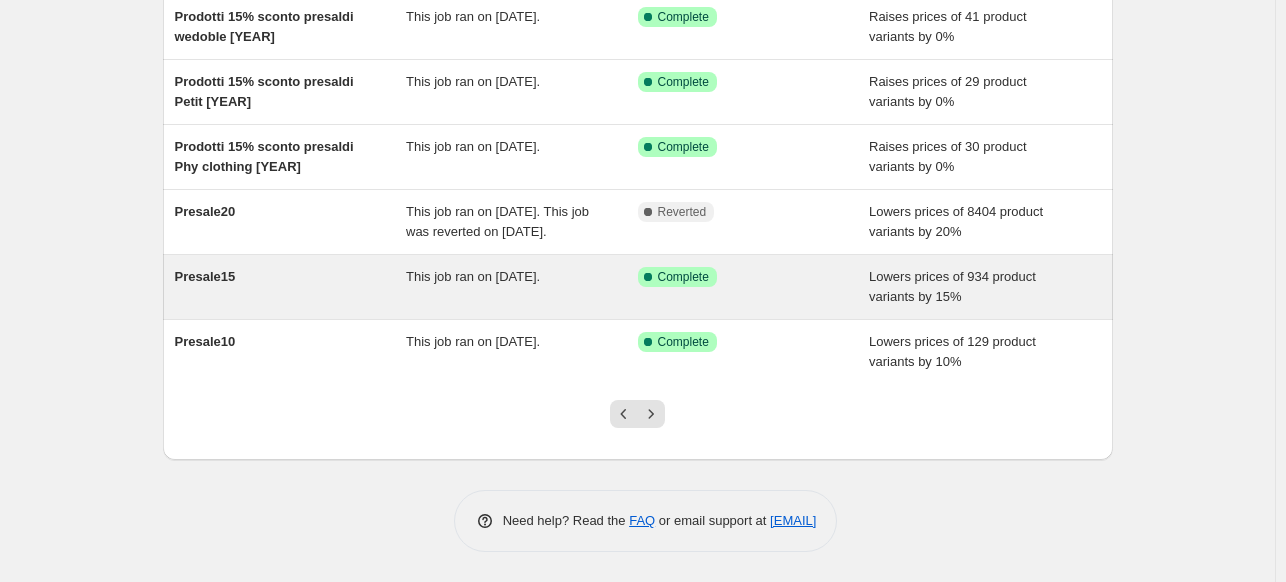 click on "This job ran on [DATE]." at bounding box center [473, 276] 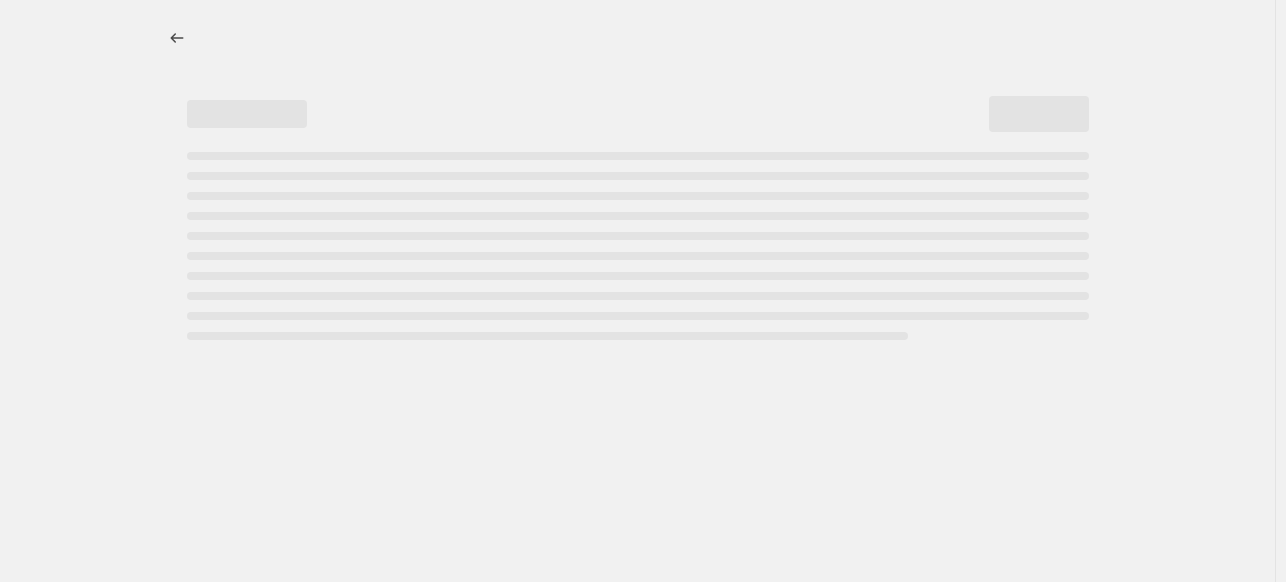 scroll, scrollTop: 0, scrollLeft: 0, axis: both 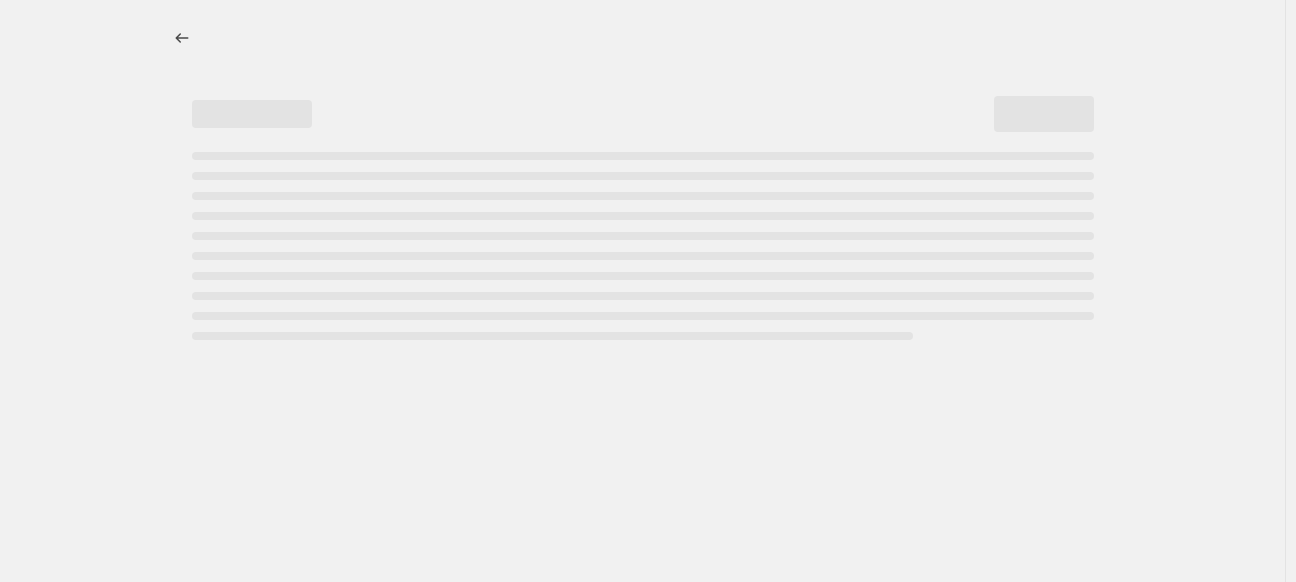 select on "percentage" 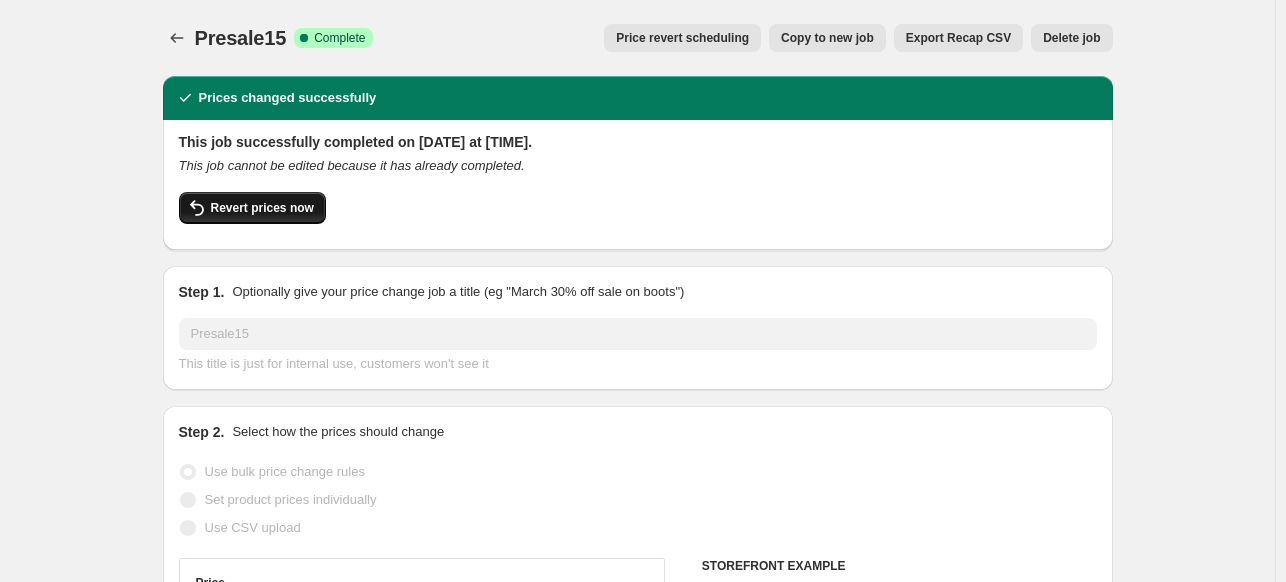 click on "Revert prices now" at bounding box center [252, 208] 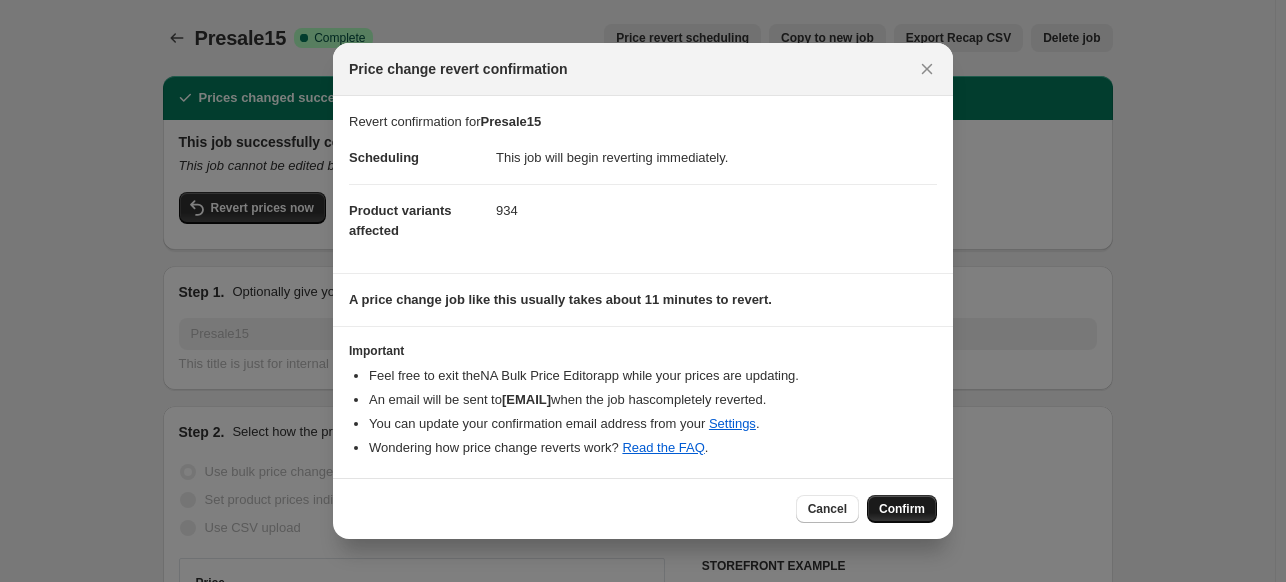 click on "Confirm" at bounding box center [902, 509] 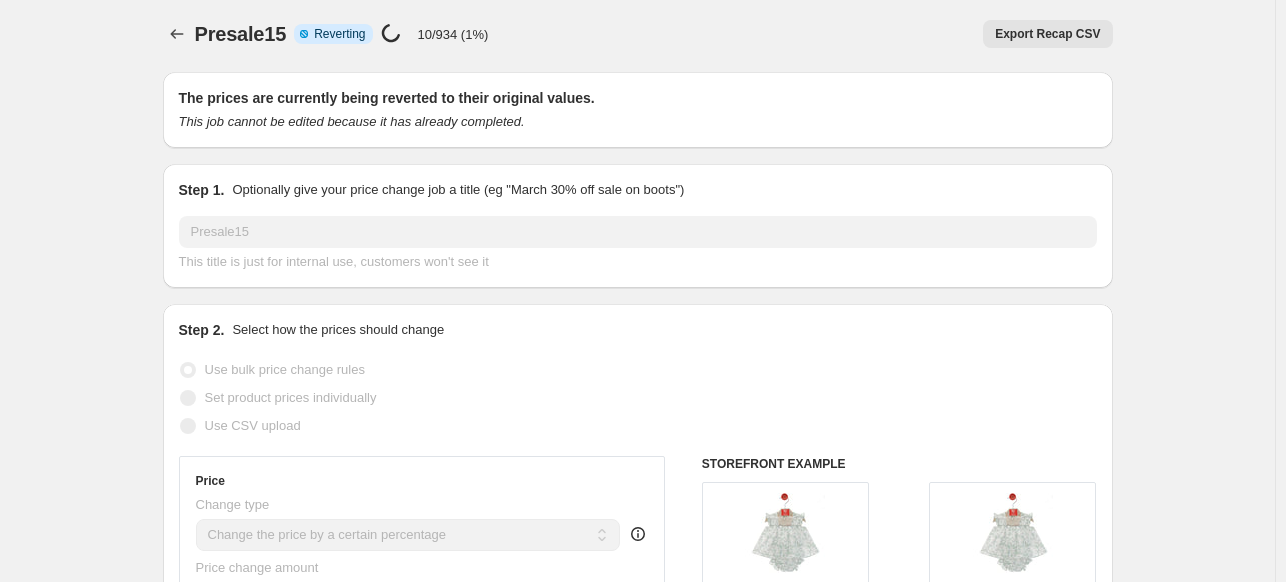 scroll, scrollTop: 0, scrollLeft: 0, axis: both 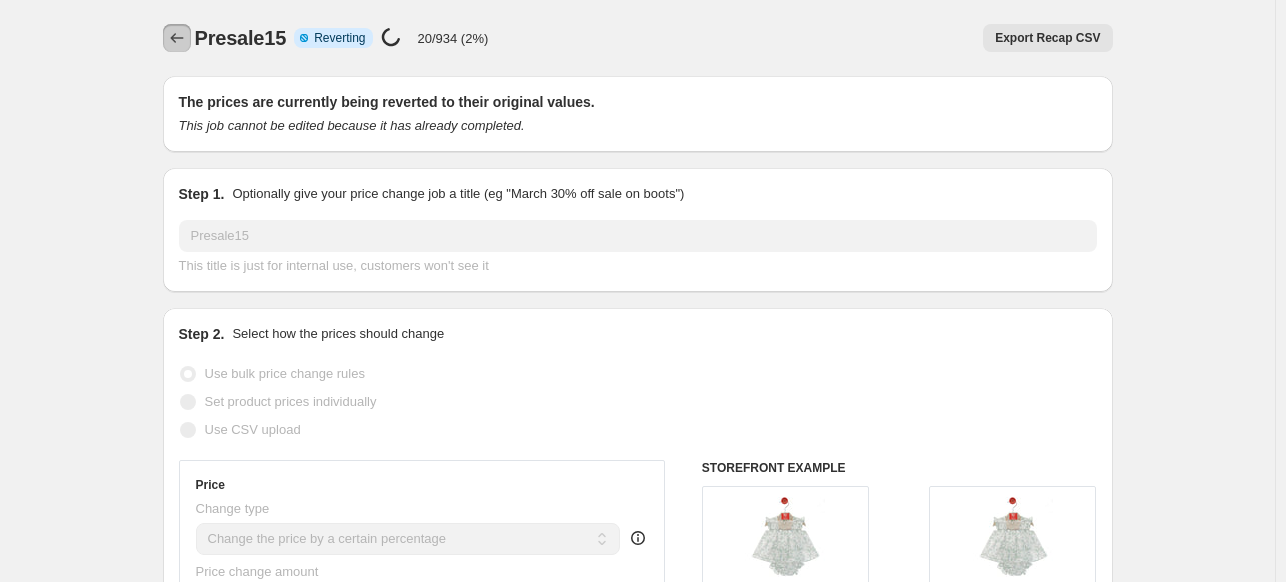 click 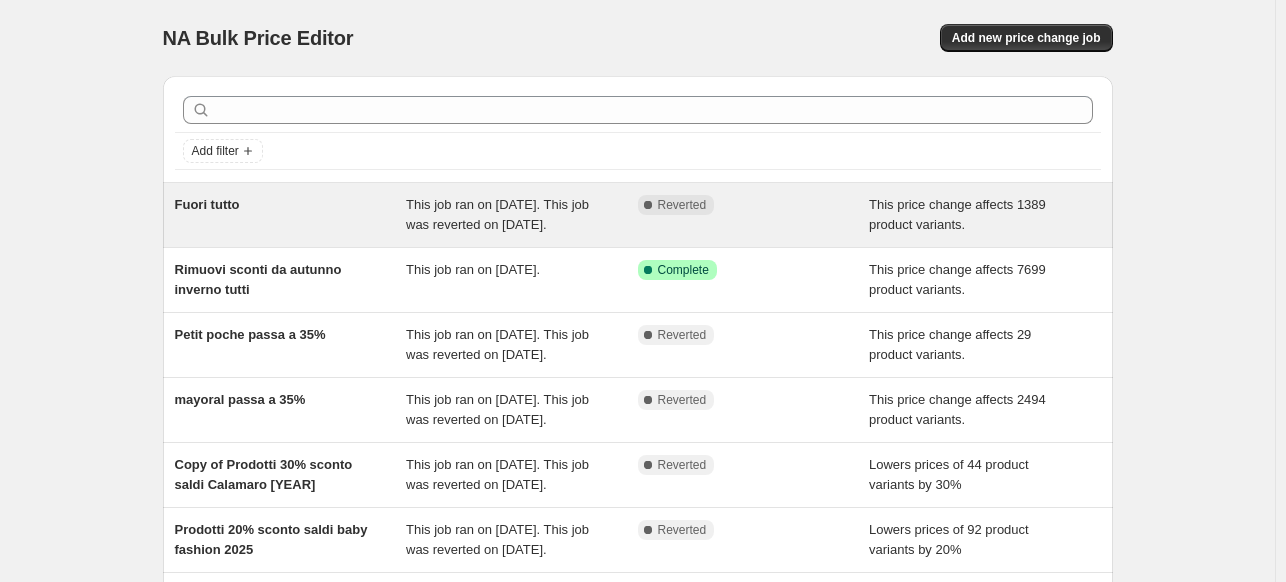 scroll, scrollTop: 444, scrollLeft: 0, axis: vertical 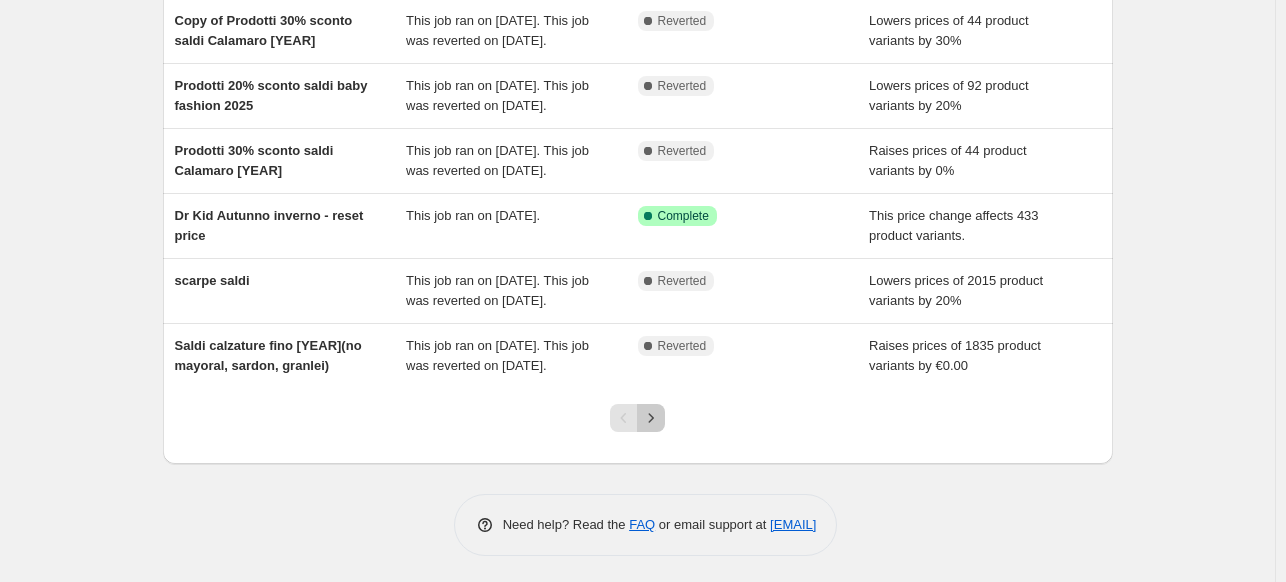 click at bounding box center [651, 418] 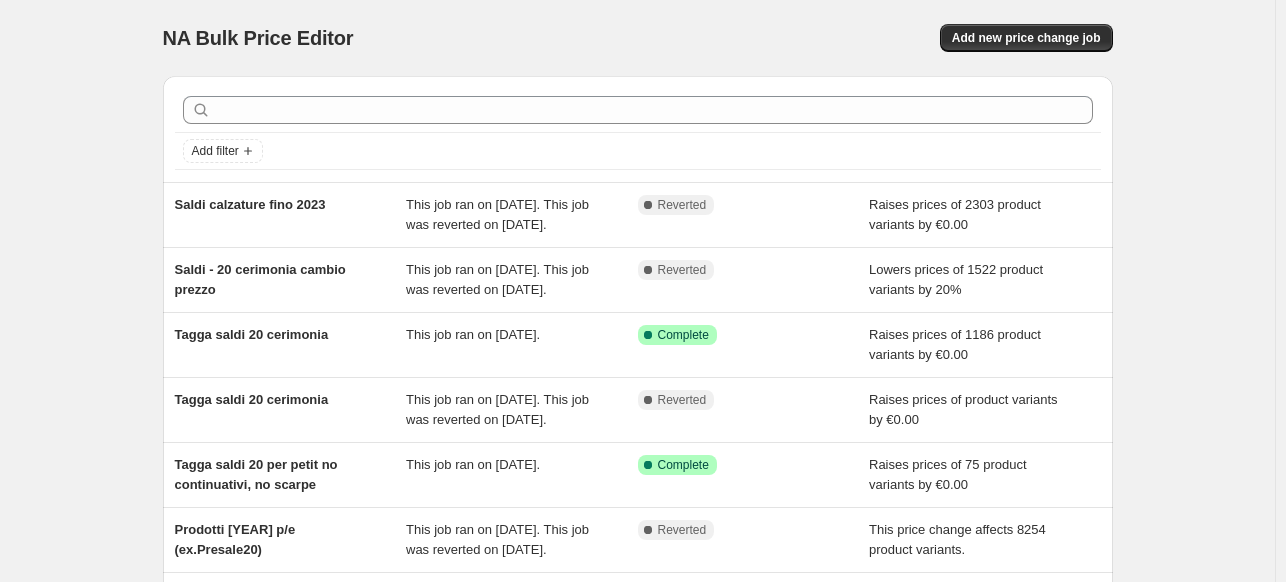 scroll, scrollTop: 444, scrollLeft: 0, axis: vertical 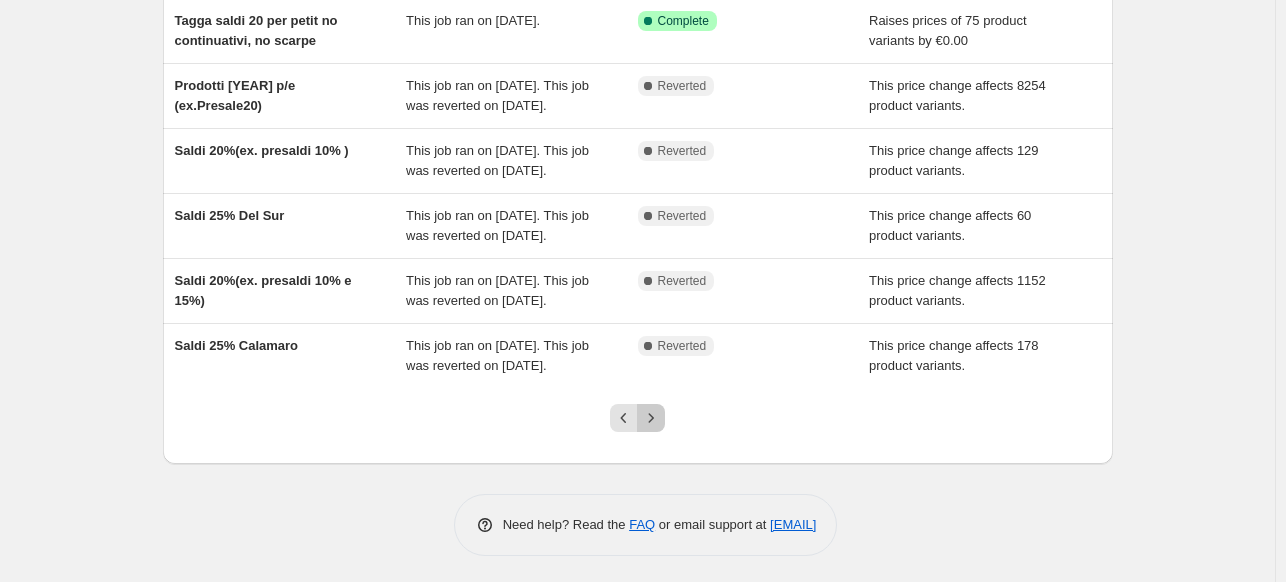 click at bounding box center (651, 418) 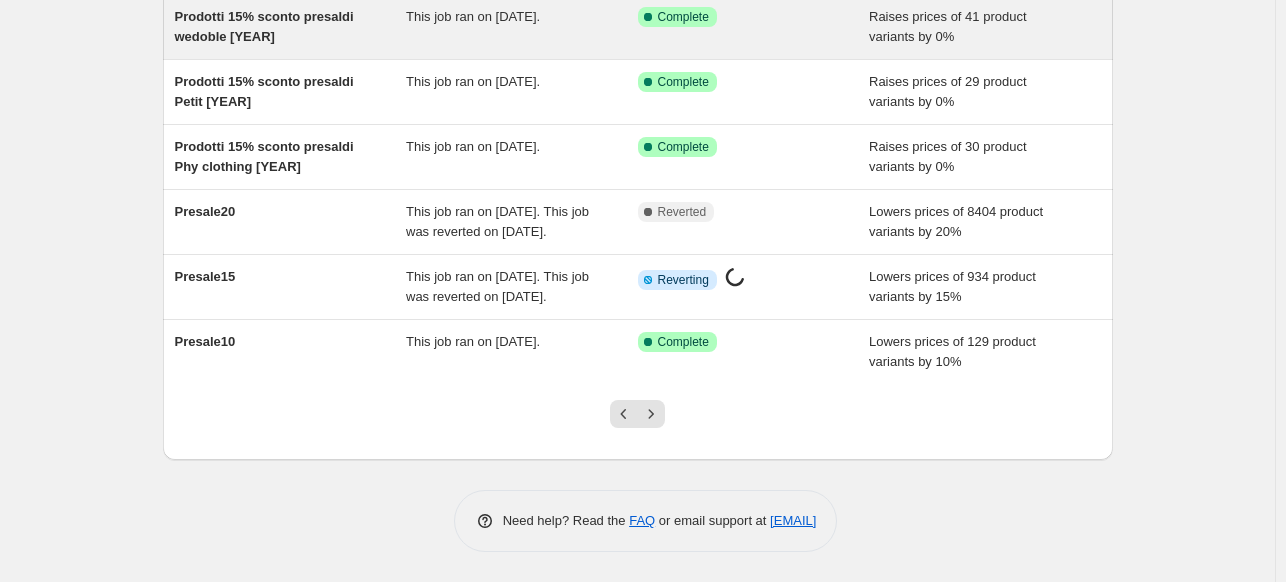 scroll, scrollTop: 504, scrollLeft: 0, axis: vertical 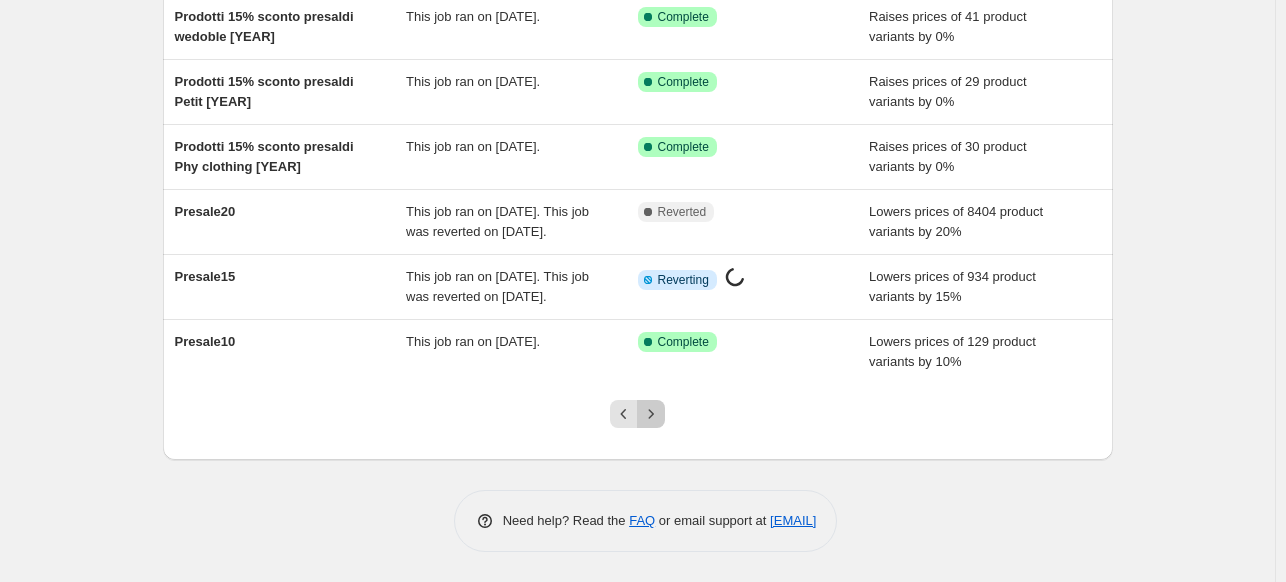 click 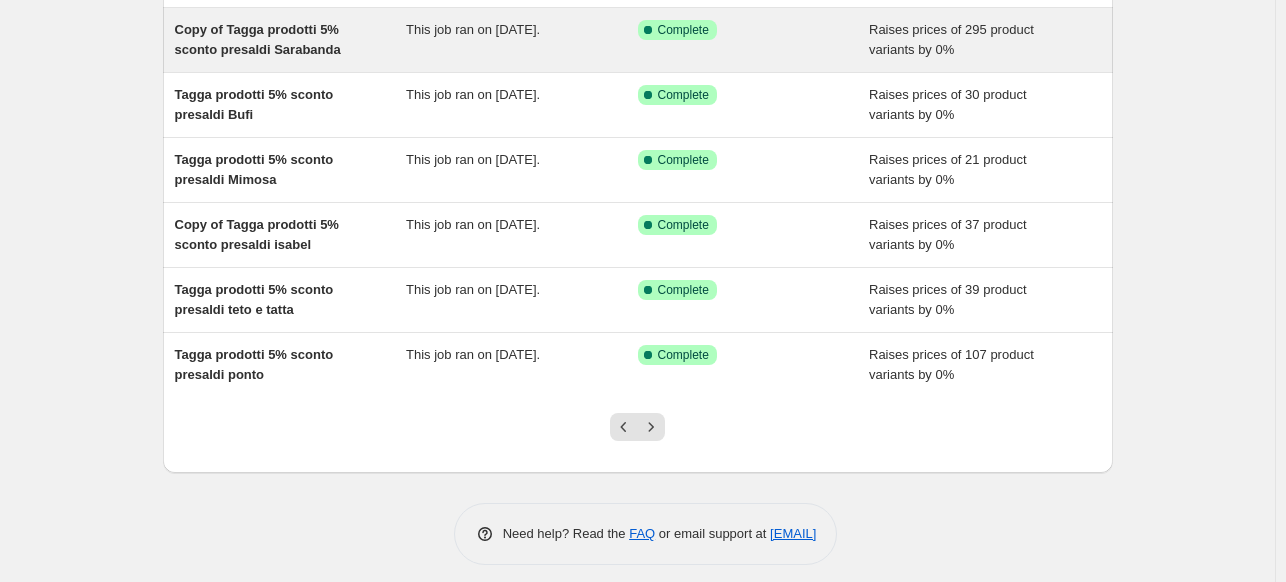 scroll, scrollTop: 464, scrollLeft: 0, axis: vertical 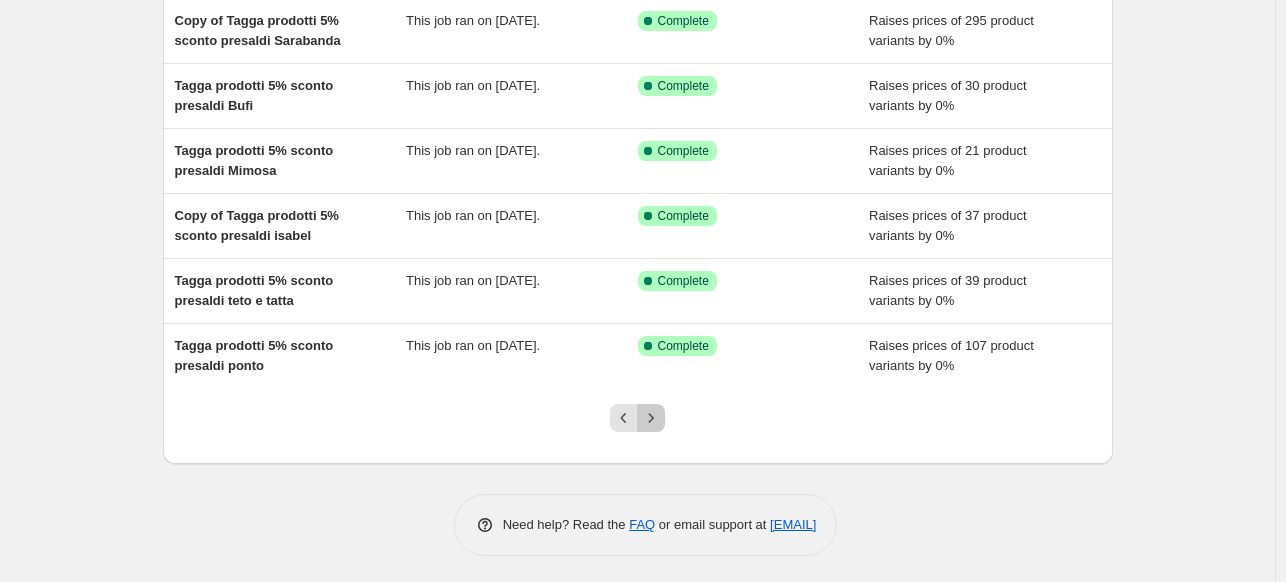 click 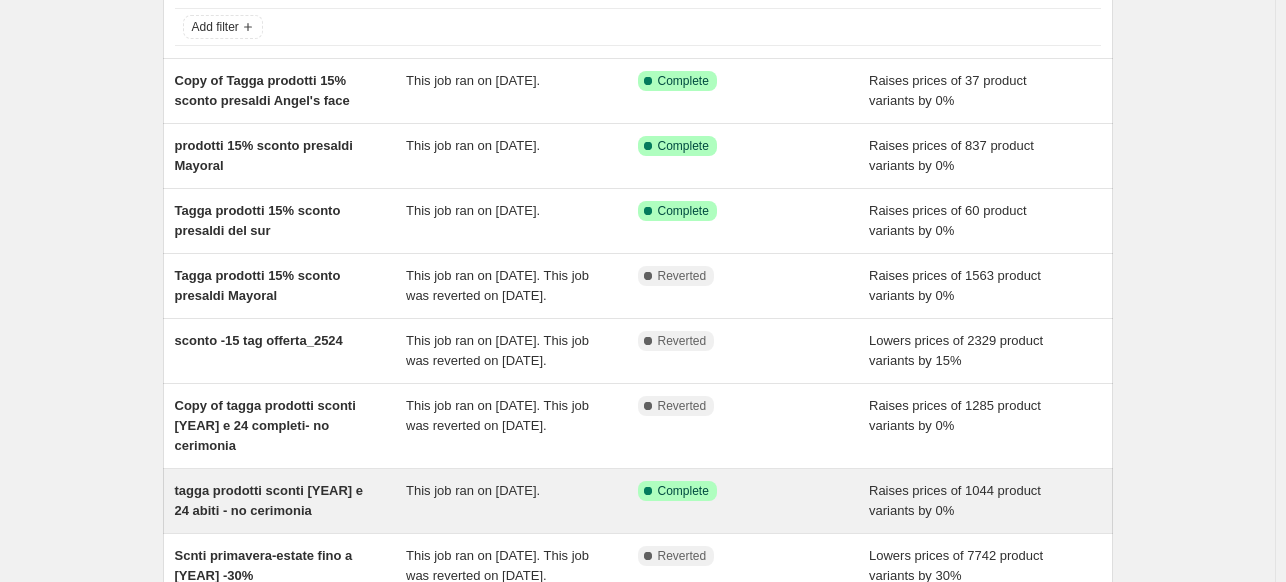 scroll, scrollTop: 524, scrollLeft: 0, axis: vertical 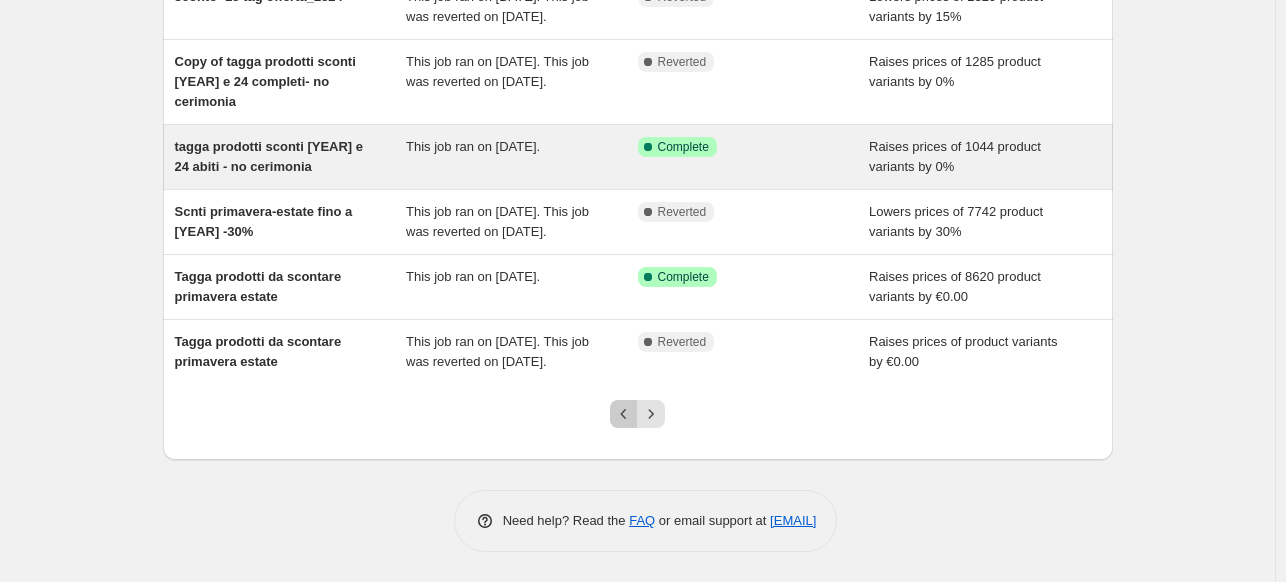 click 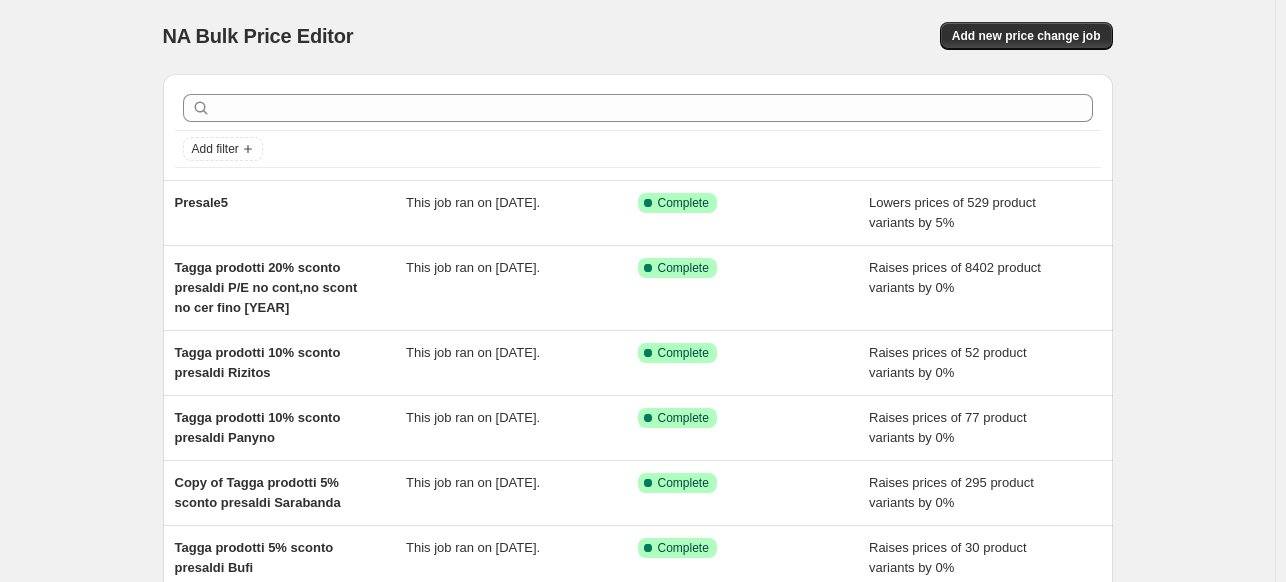 scroll, scrollTop: 0, scrollLeft: 0, axis: both 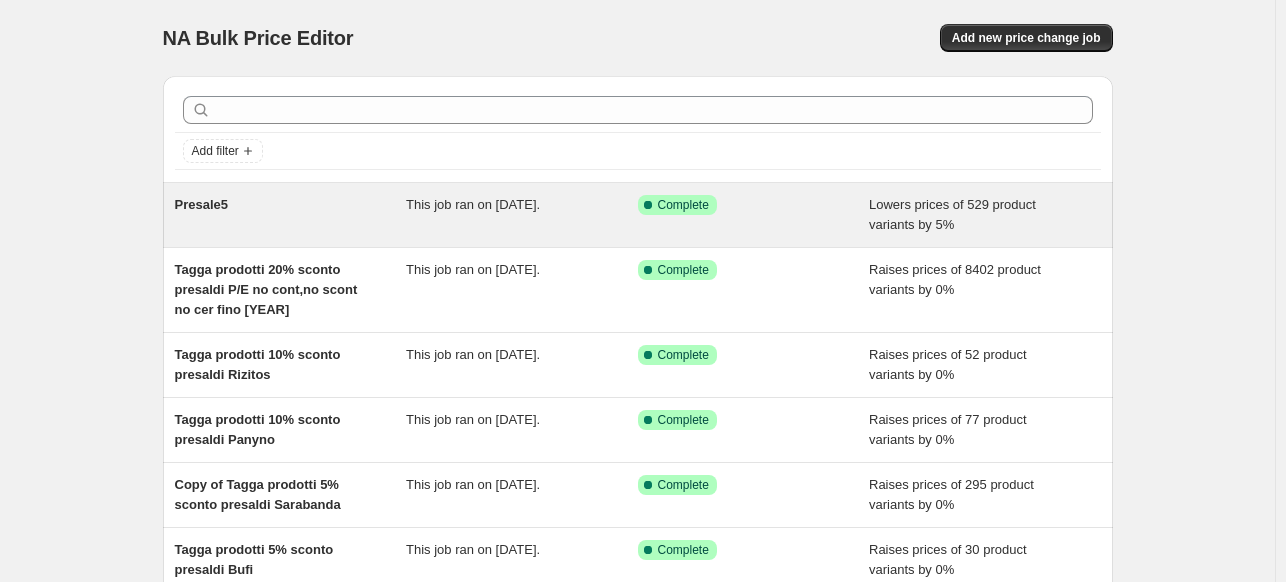 click on "Presale5 This job ran on [DATE]. Success Complete Complete Lowers prices of 529 product variants by 5%" at bounding box center [638, 215] 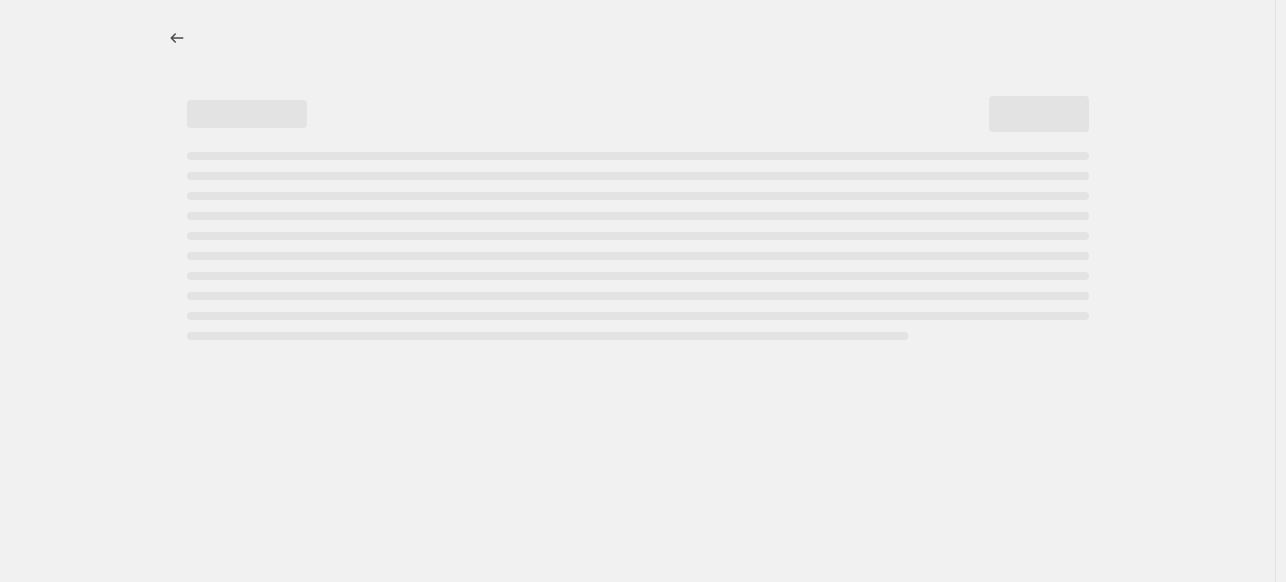 select on "percentage" 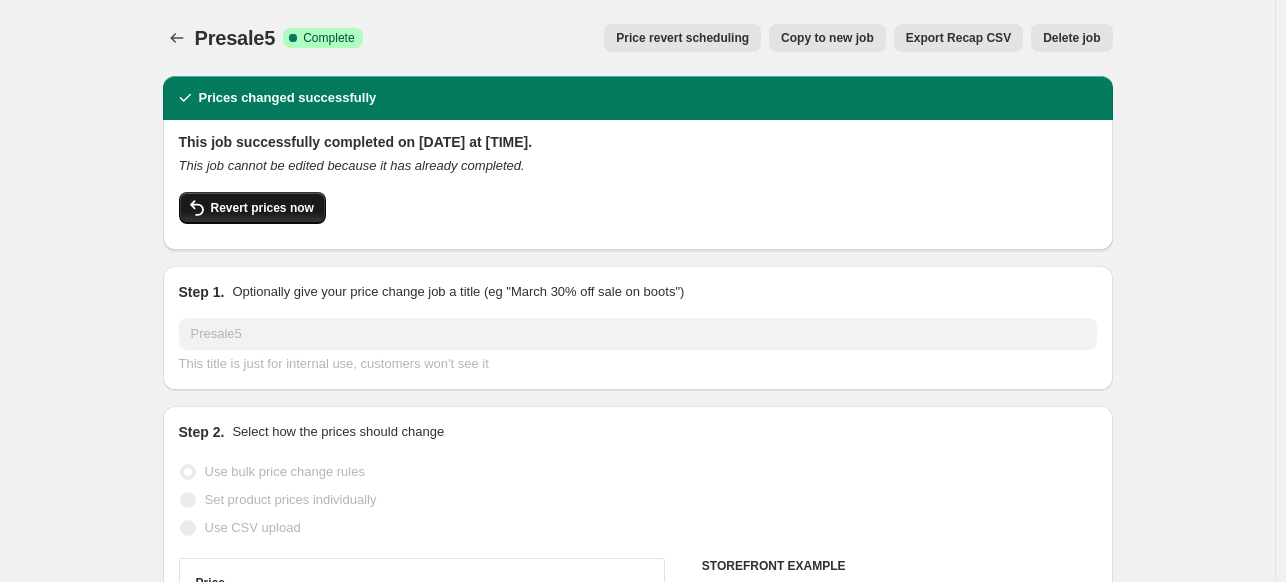 click on "Revert prices now" at bounding box center [252, 208] 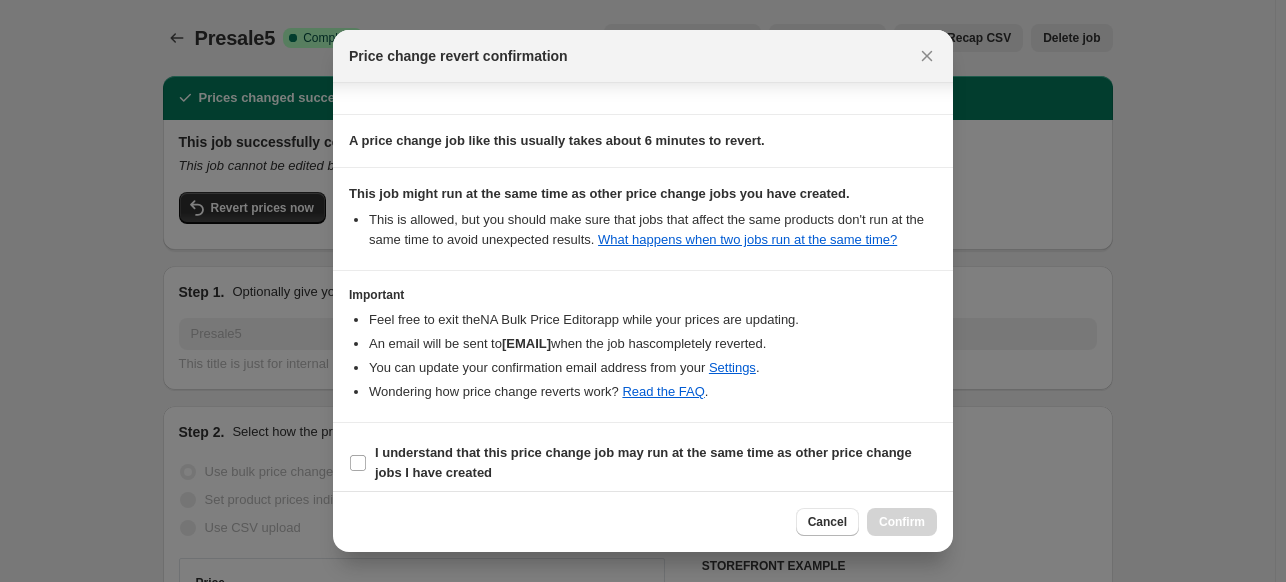 scroll, scrollTop: 156, scrollLeft: 0, axis: vertical 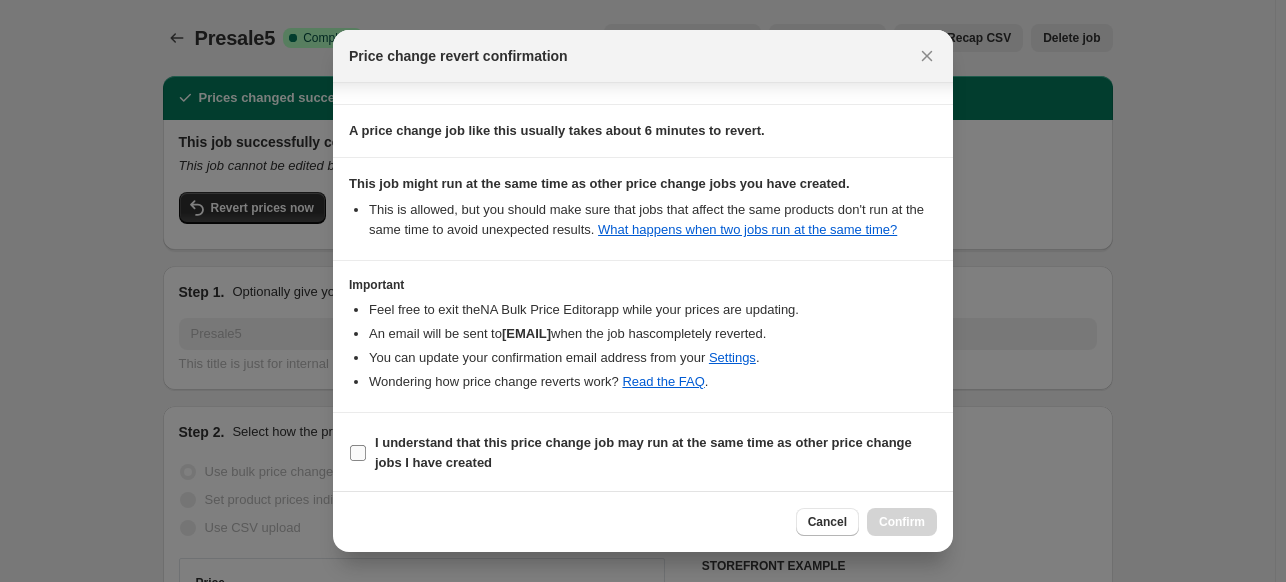 click on "I understand that this price change job may run at the same time as other price change jobs I have created" at bounding box center [358, 453] 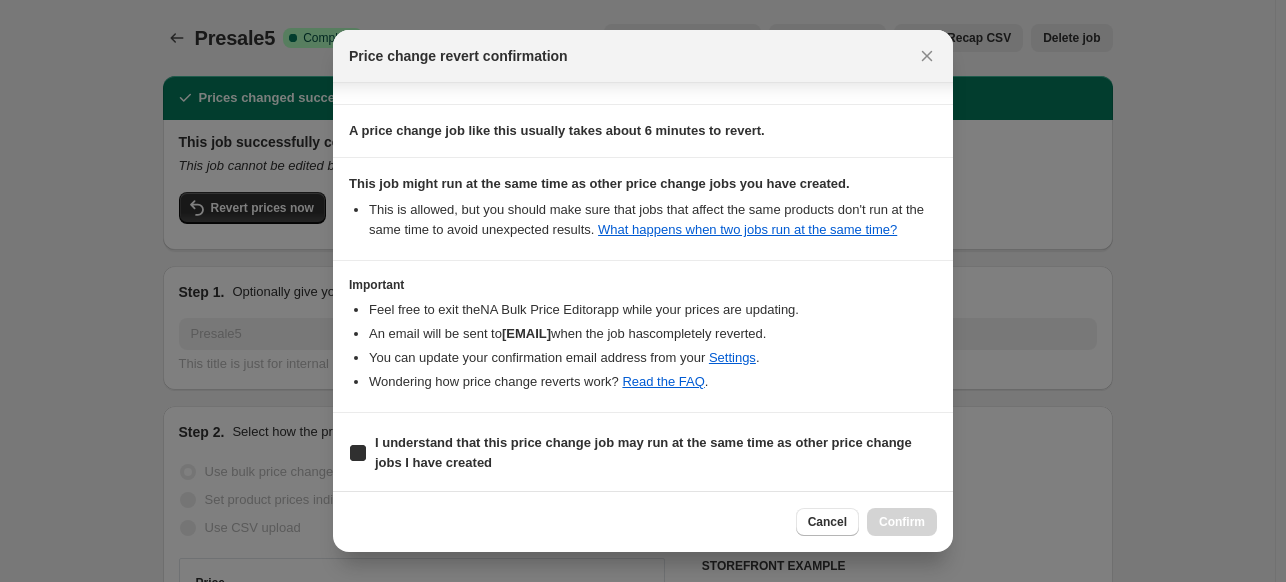 checkbox on "true" 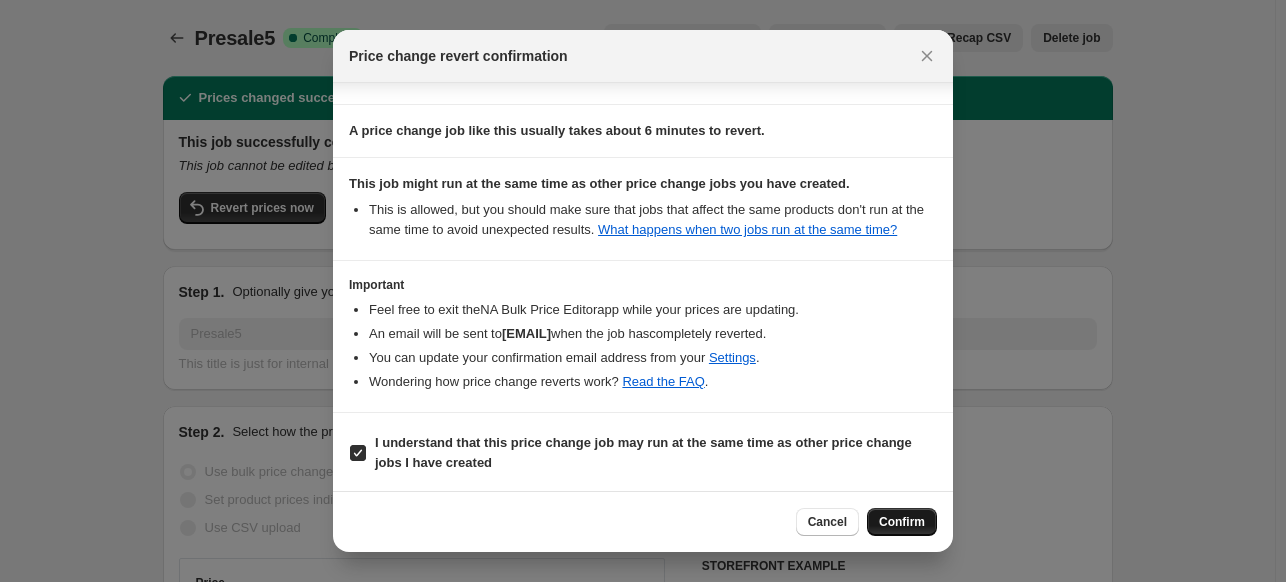 click on "Confirm" at bounding box center (902, 522) 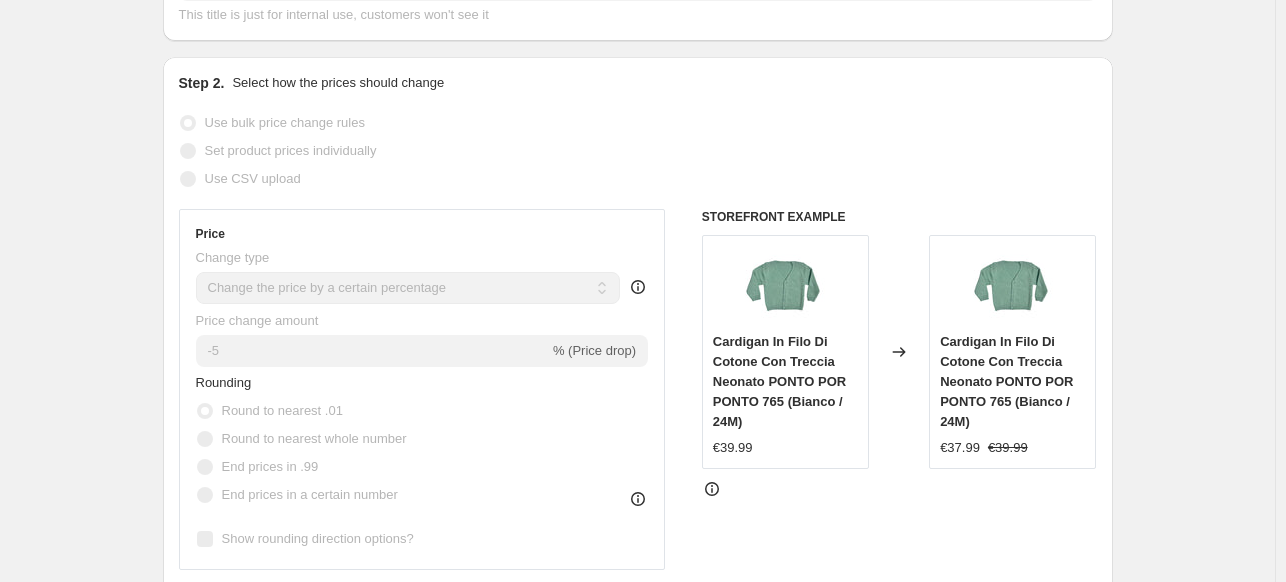 scroll, scrollTop: 0, scrollLeft: 0, axis: both 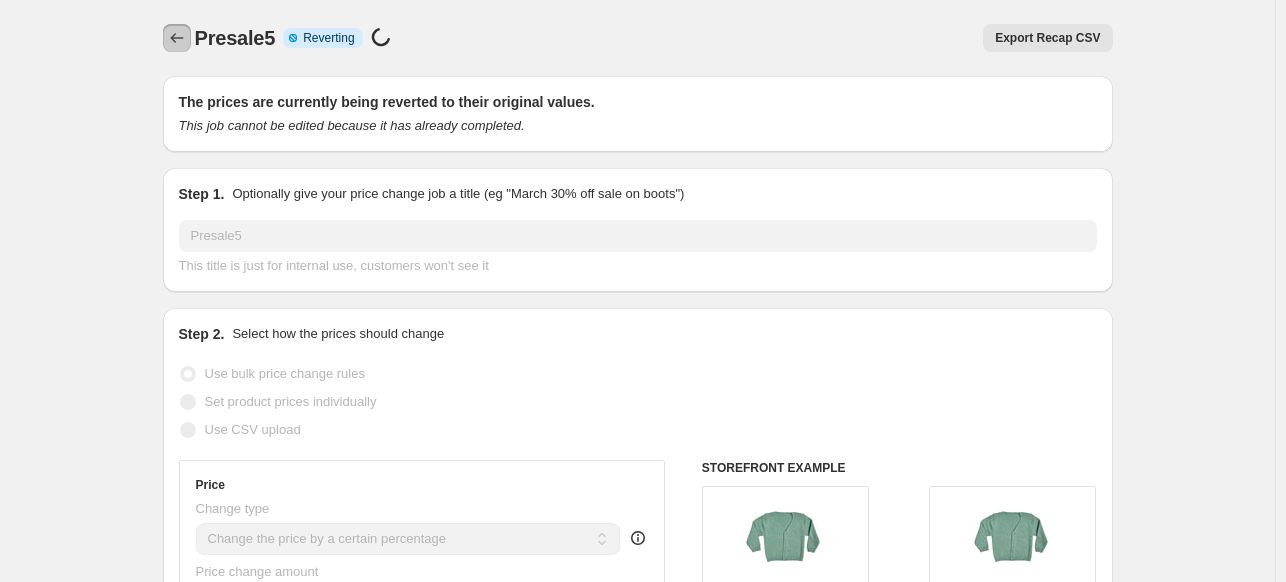 click at bounding box center (177, 38) 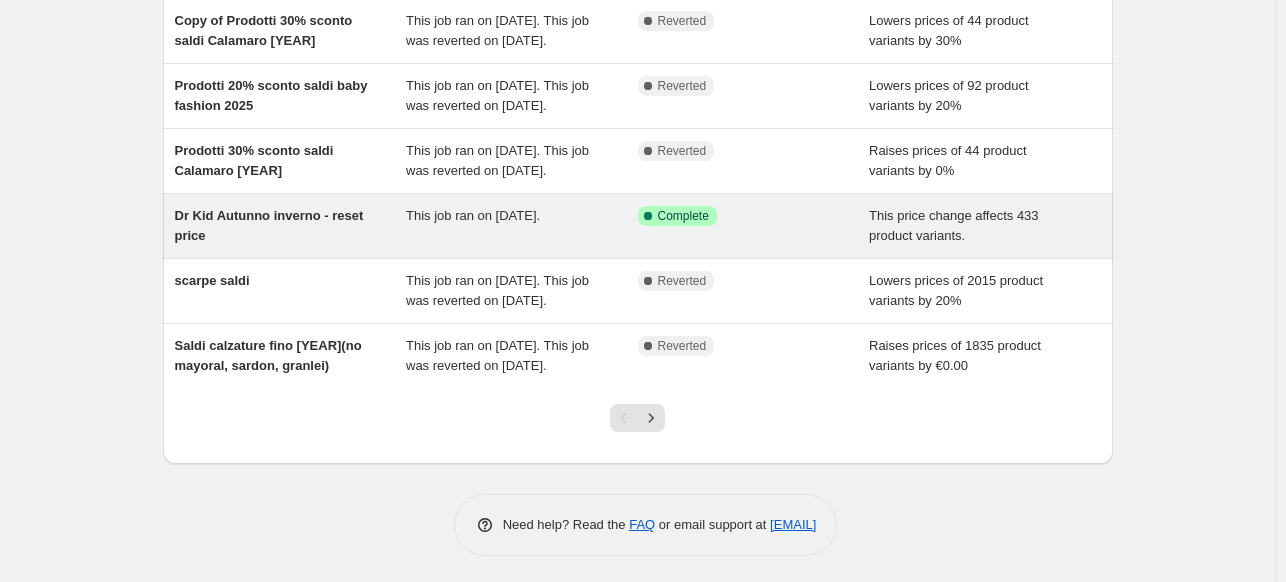 scroll, scrollTop: 444, scrollLeft: 0, axis: vertical 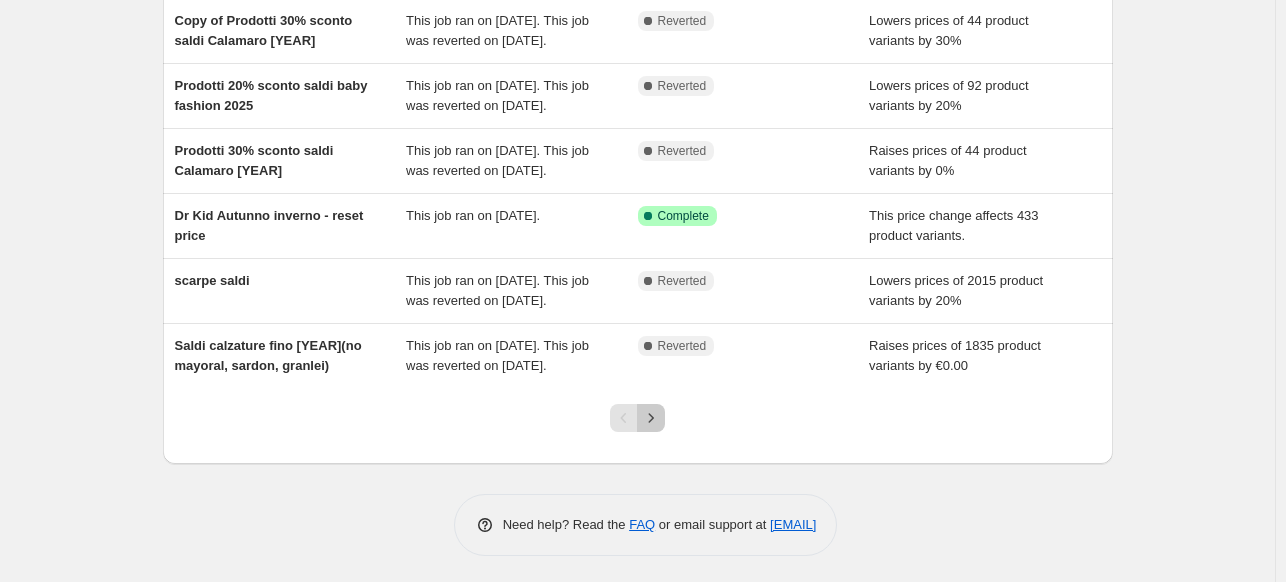 click at bounding box center (651, 418) 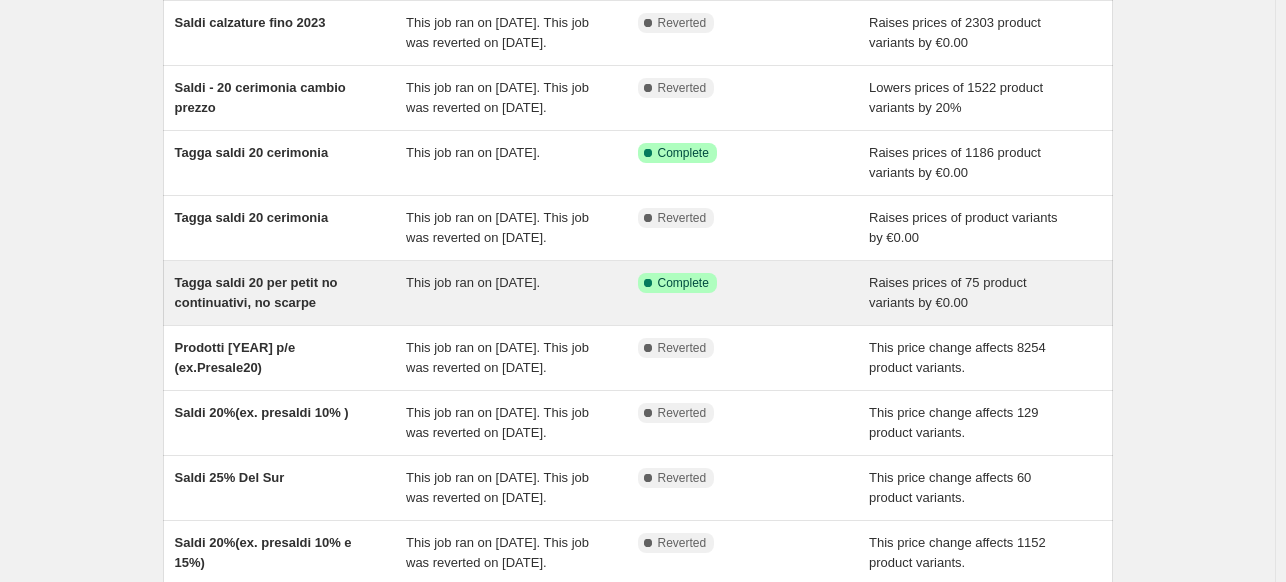 scroll, scrollTop: 444, scrollLeft: 0, axis: vertical 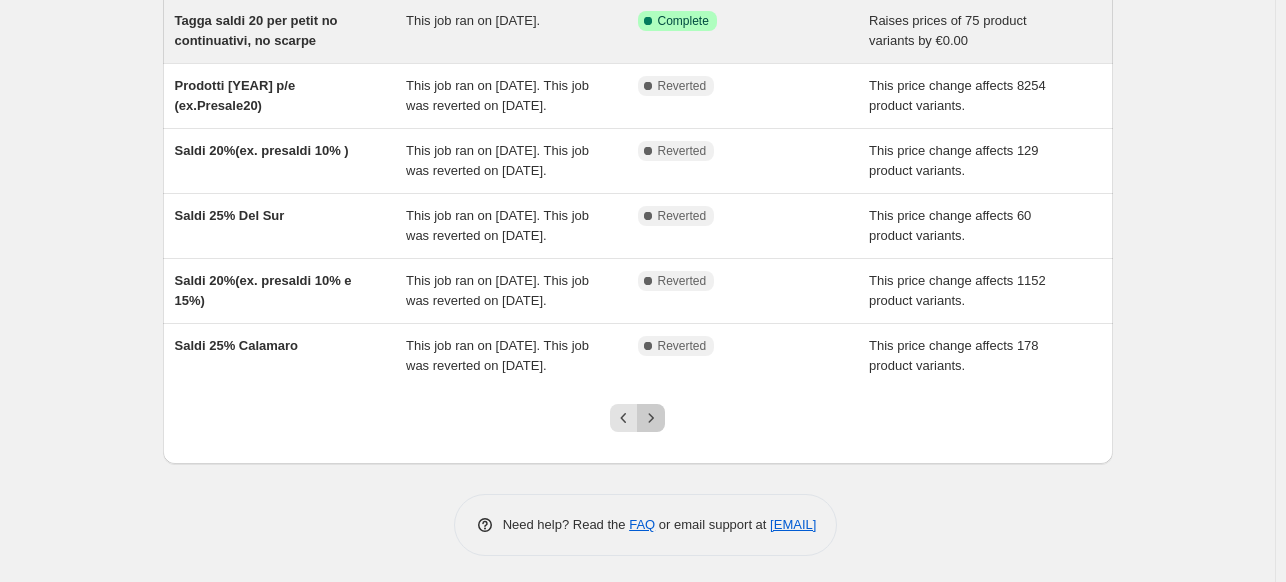 click 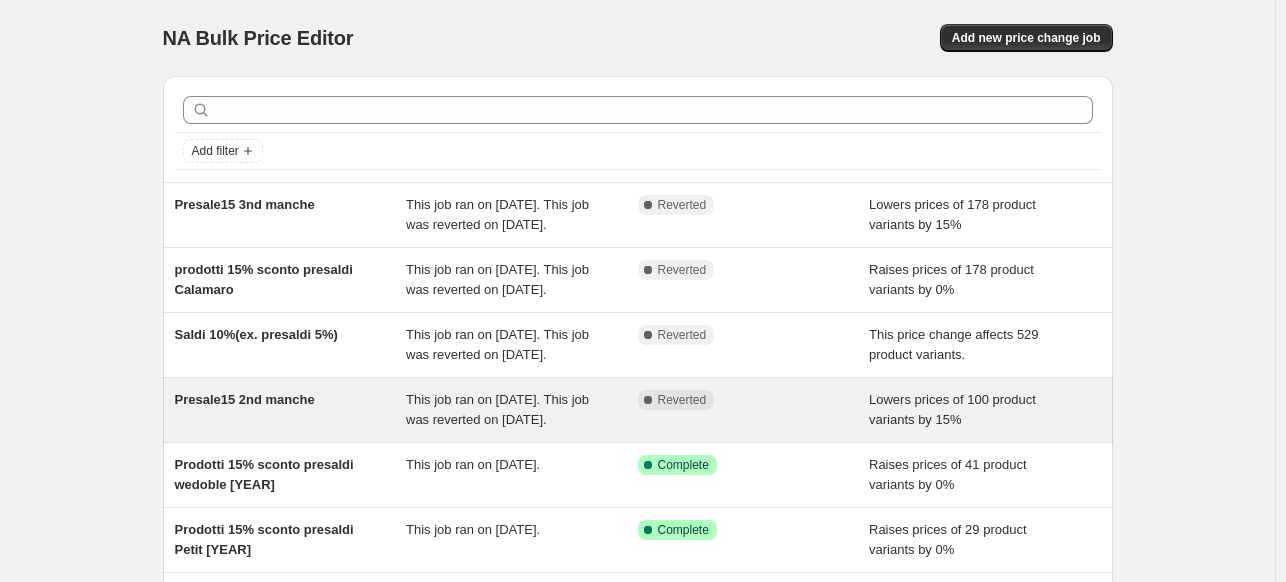 scroll, scrollTop: 504, scrollLeft: 0, axis: vertical 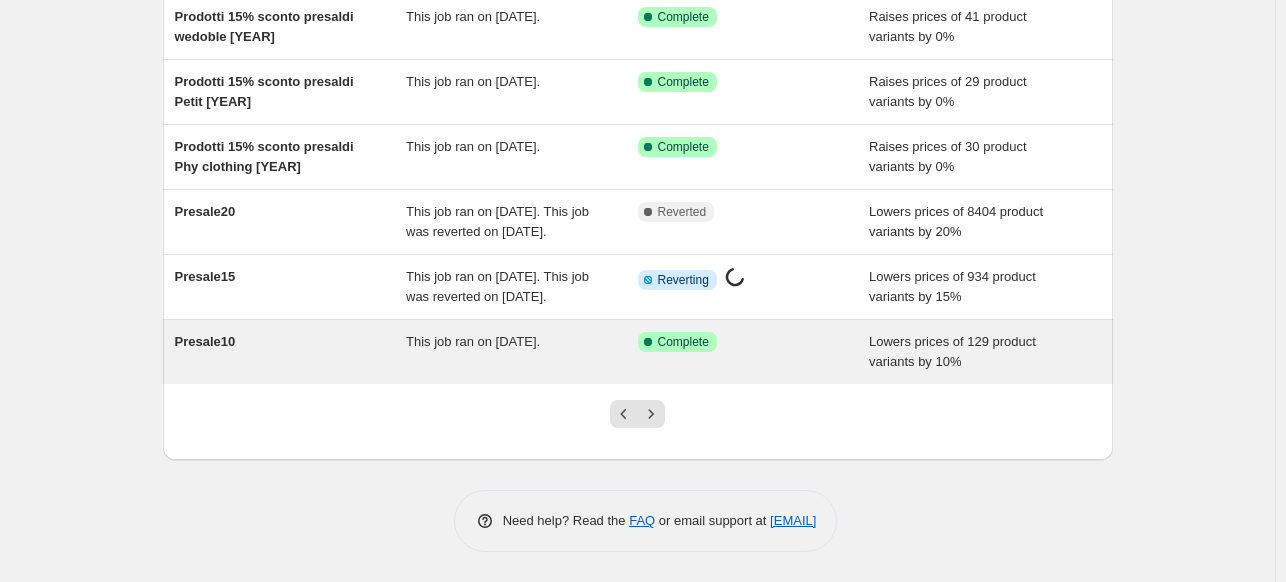 click on "Presale10" at bounding box center [291, 352] 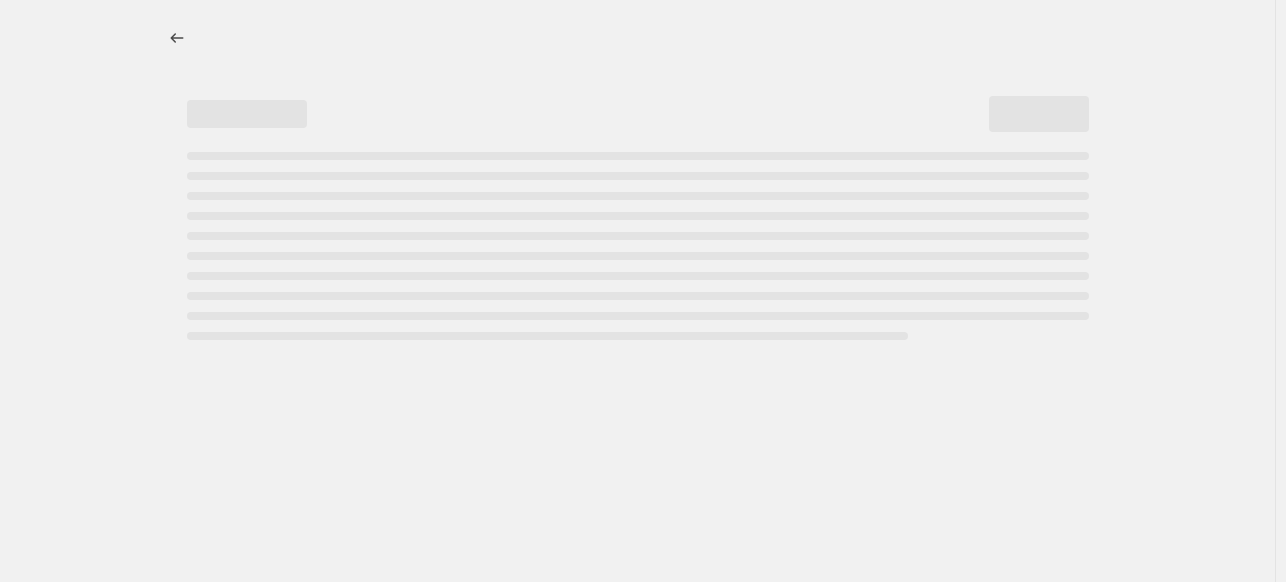 select on "percentage" 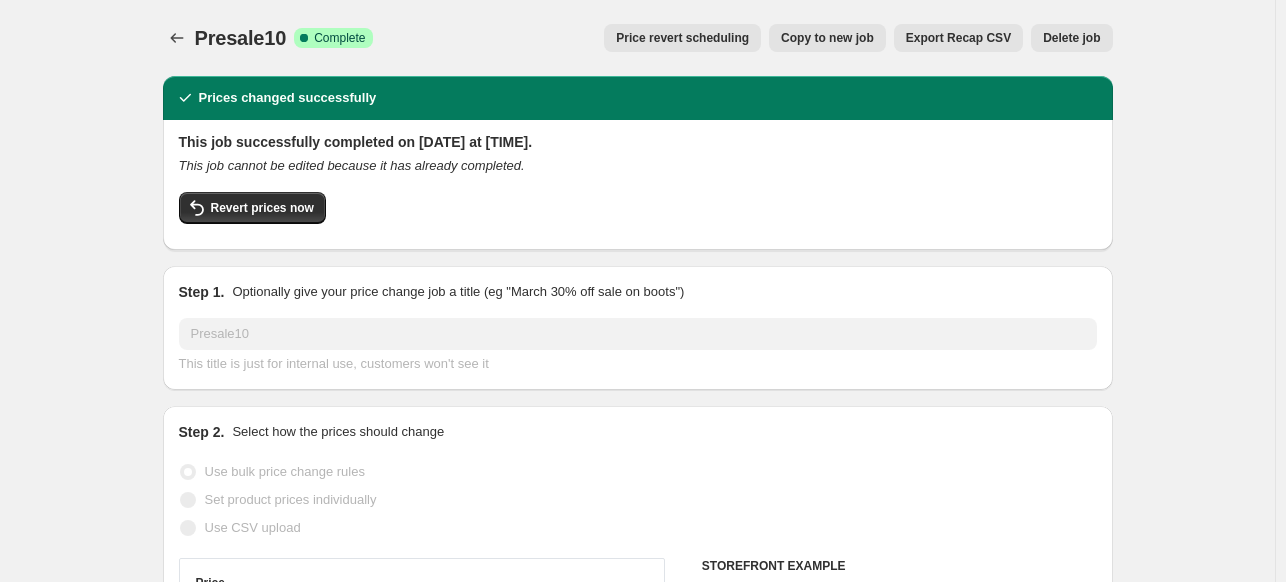 select on "percentage" 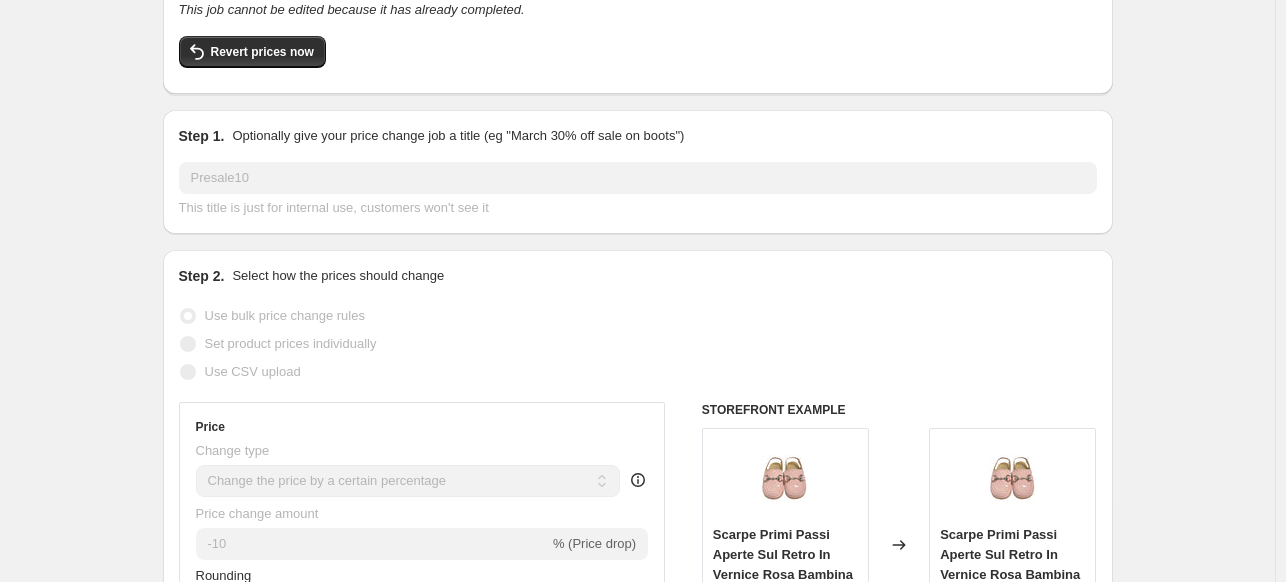 scroll, scrollTop: 0, scrollLeft: 0, axis: both 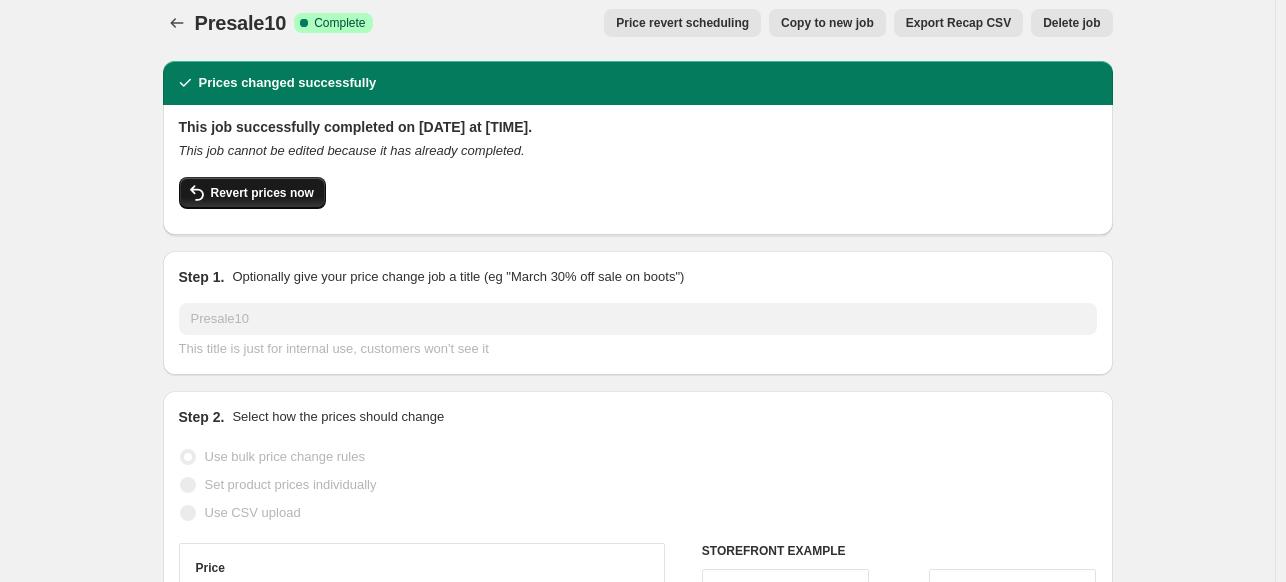 click on "Revert prices now" at bounding box center [252, 193] 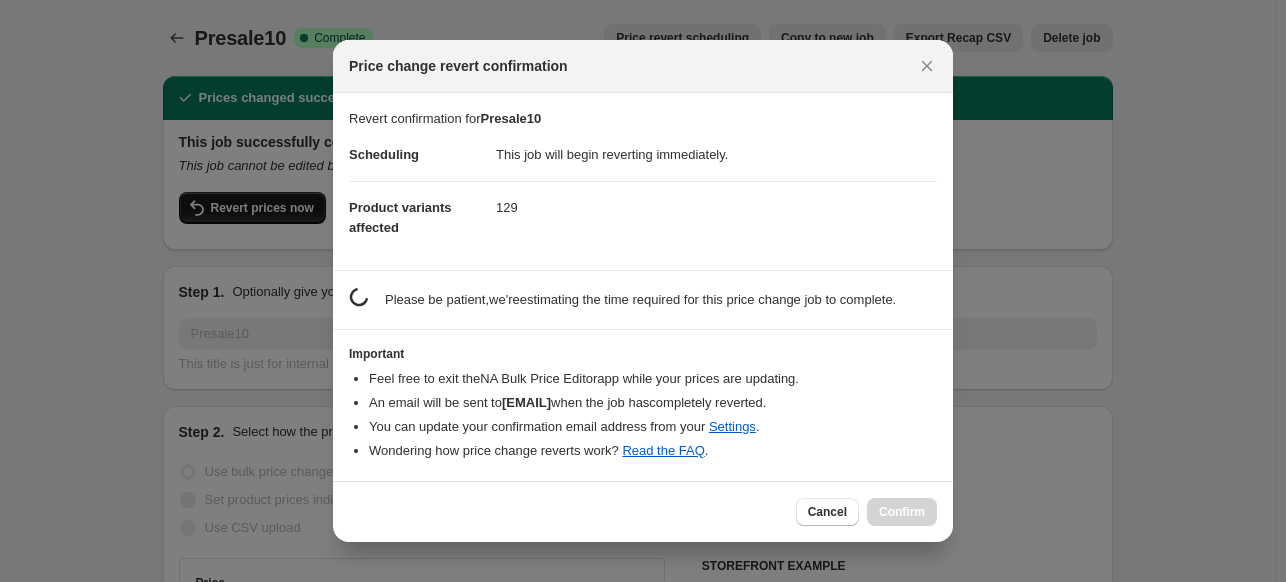 scroll, scrollTop: 0, scrollLeft: 0, axis: both 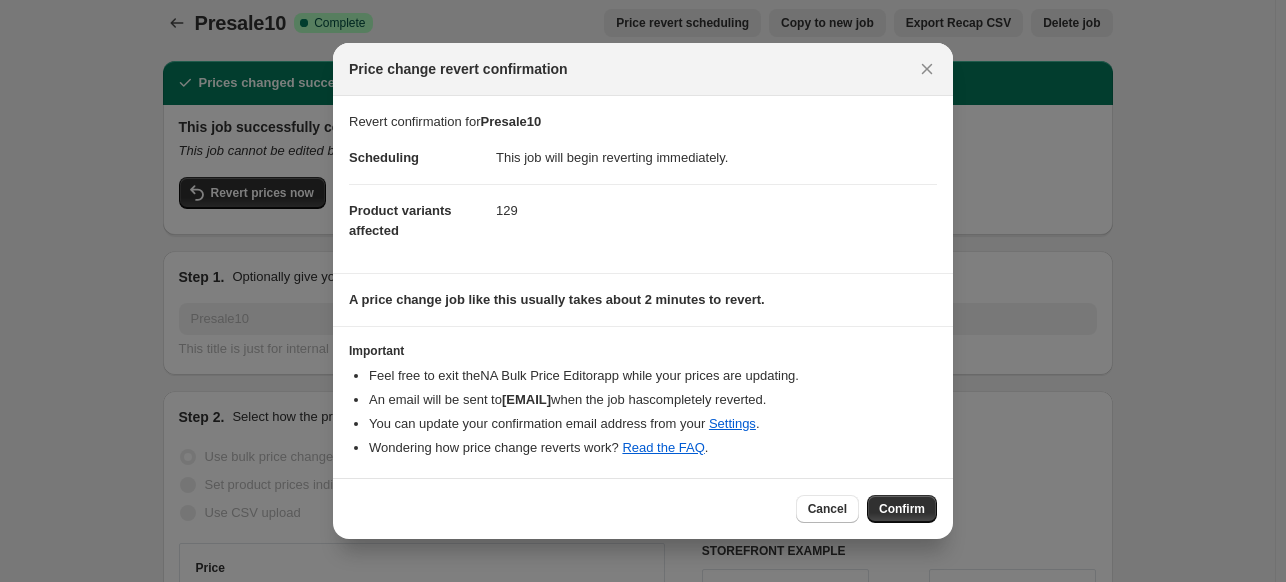 click on "Confirm" at bounding box center (902, 509) 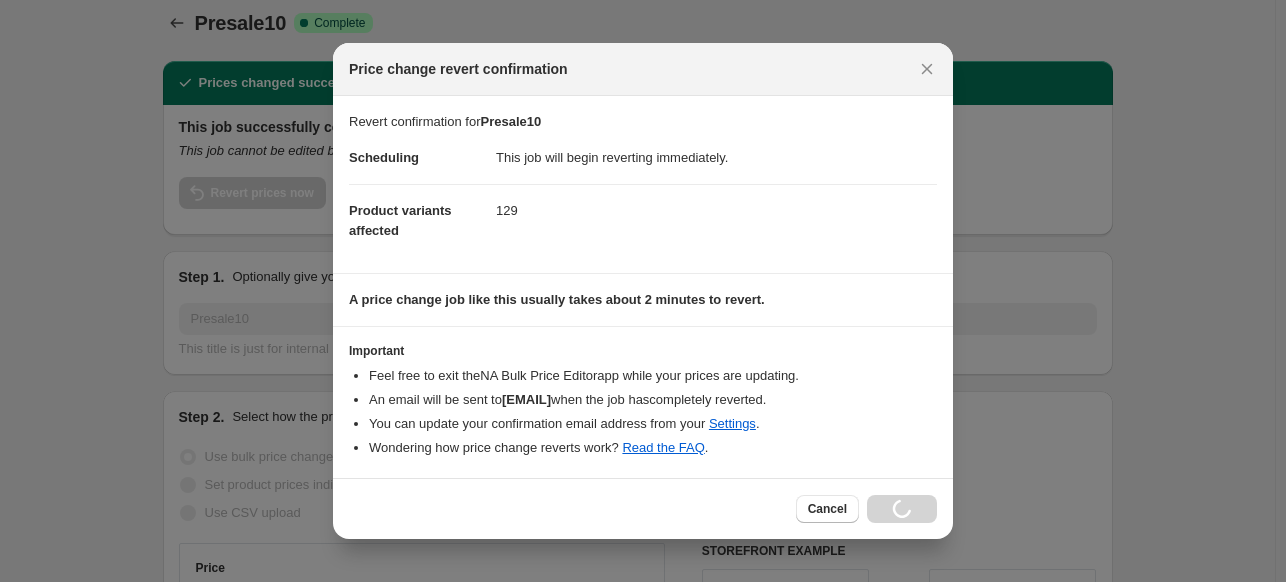 scroll, scrollTop: 15, scrollLeft: 0, axis: vertical 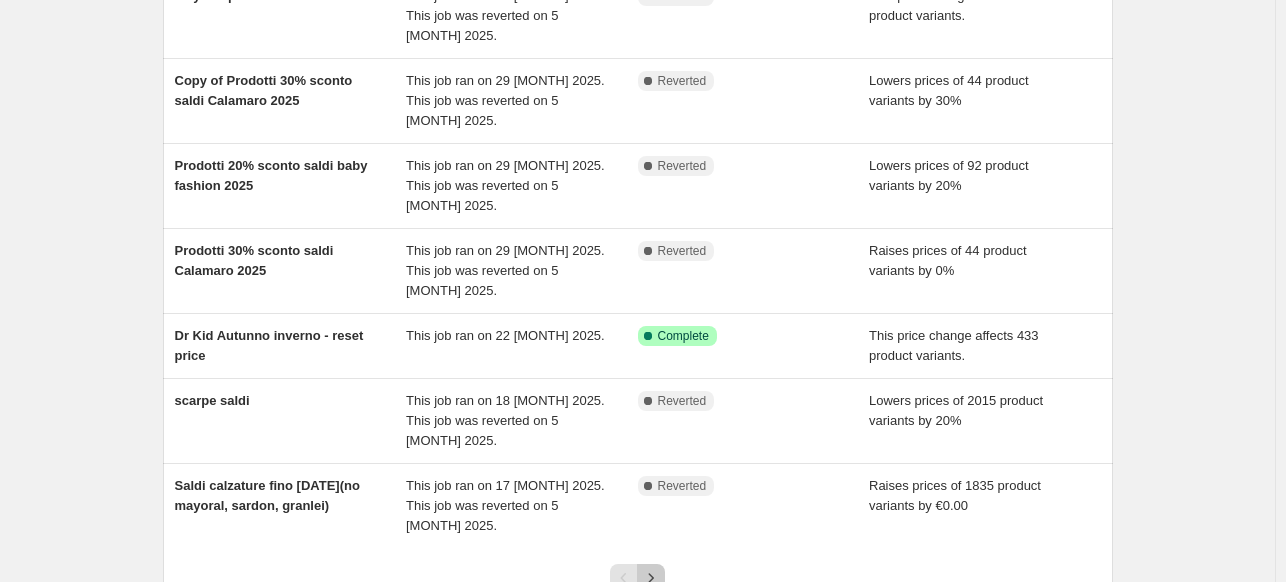 click at bounding box center [651, 578] 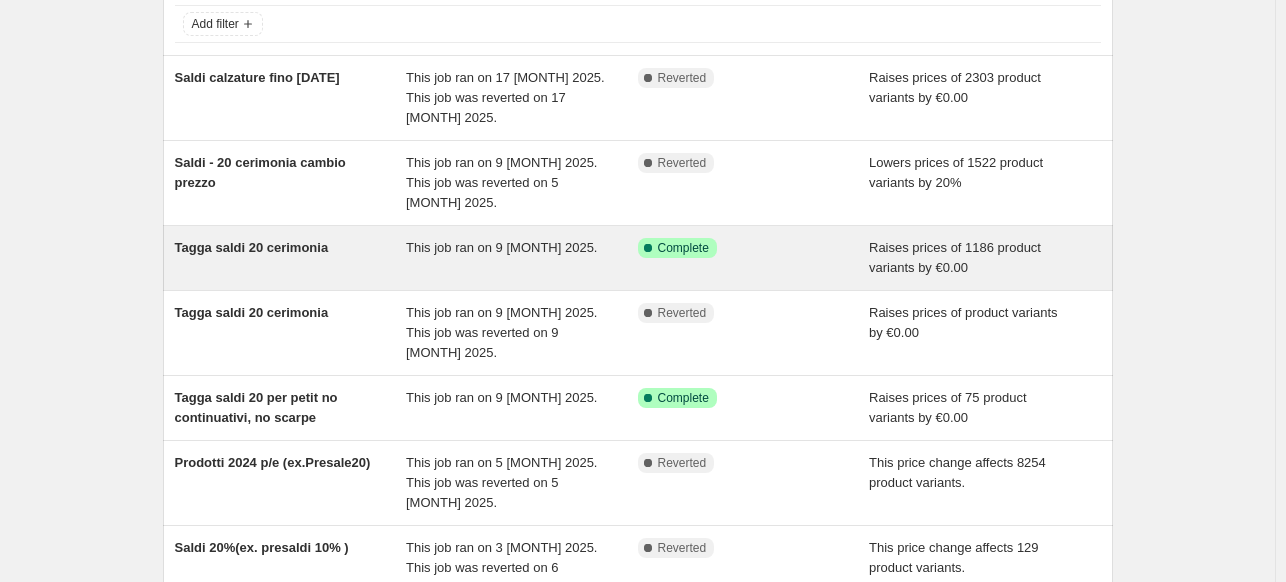 scroll, scrollTop: 400, scrollLeft: 0, axis: vertical 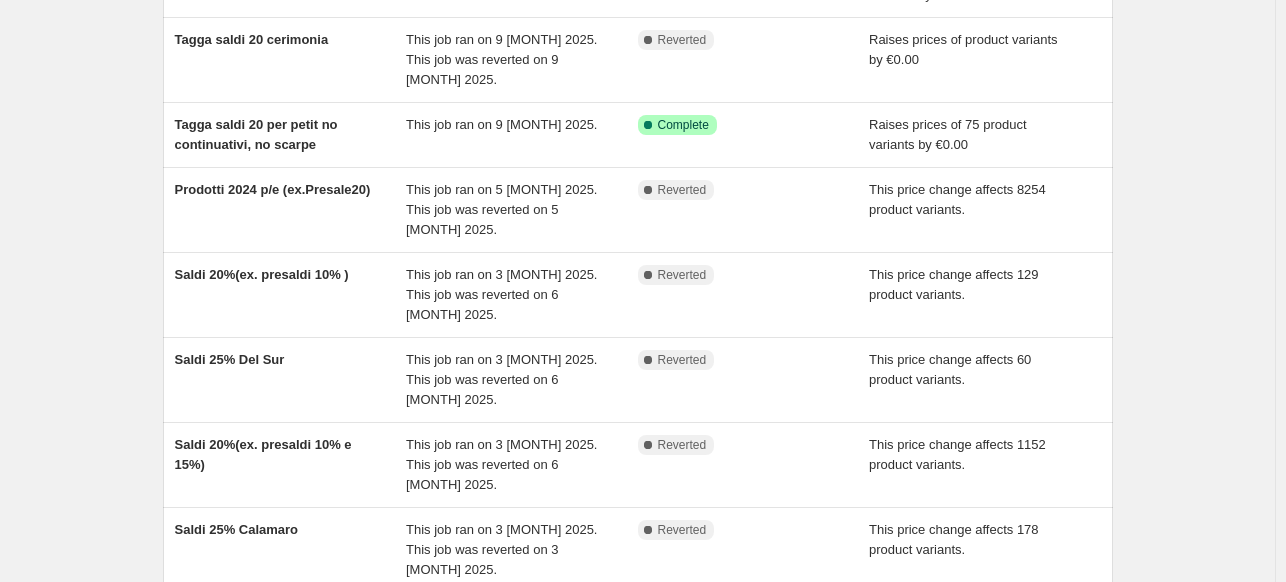 click 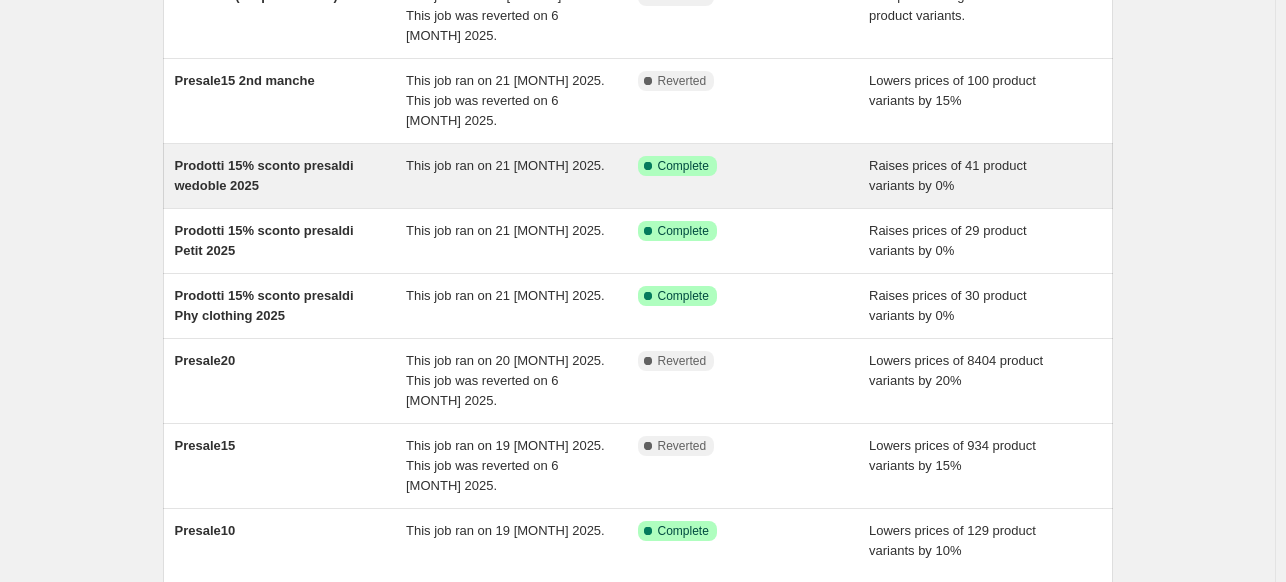 scroll, scrollTop: 400, scrollLeft: 0, axis: vertical 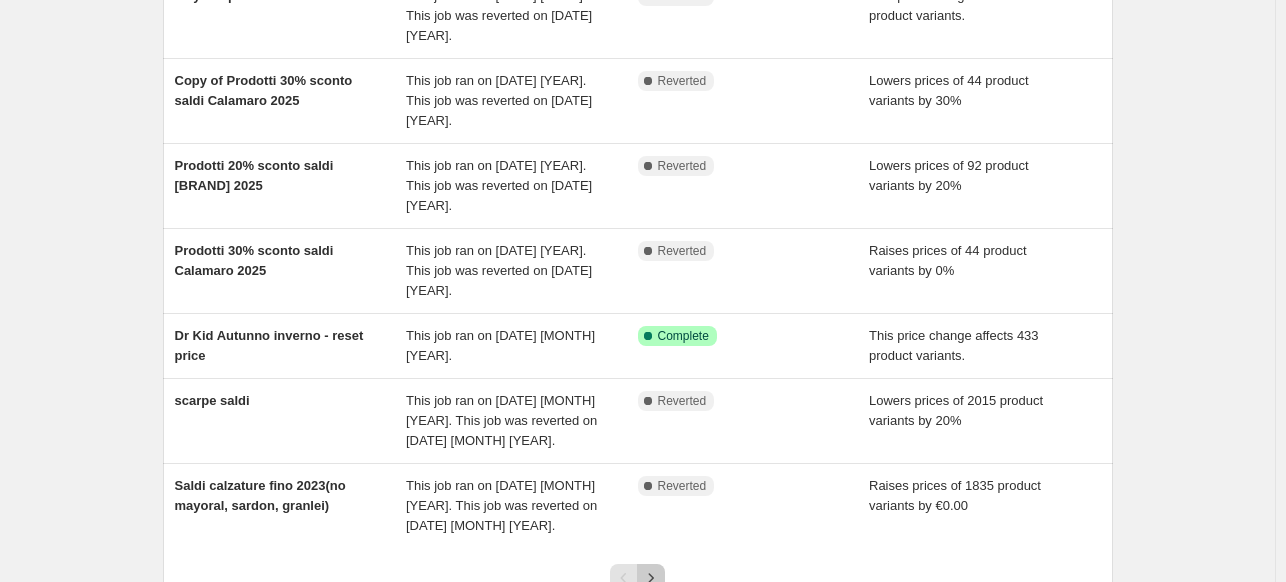 click 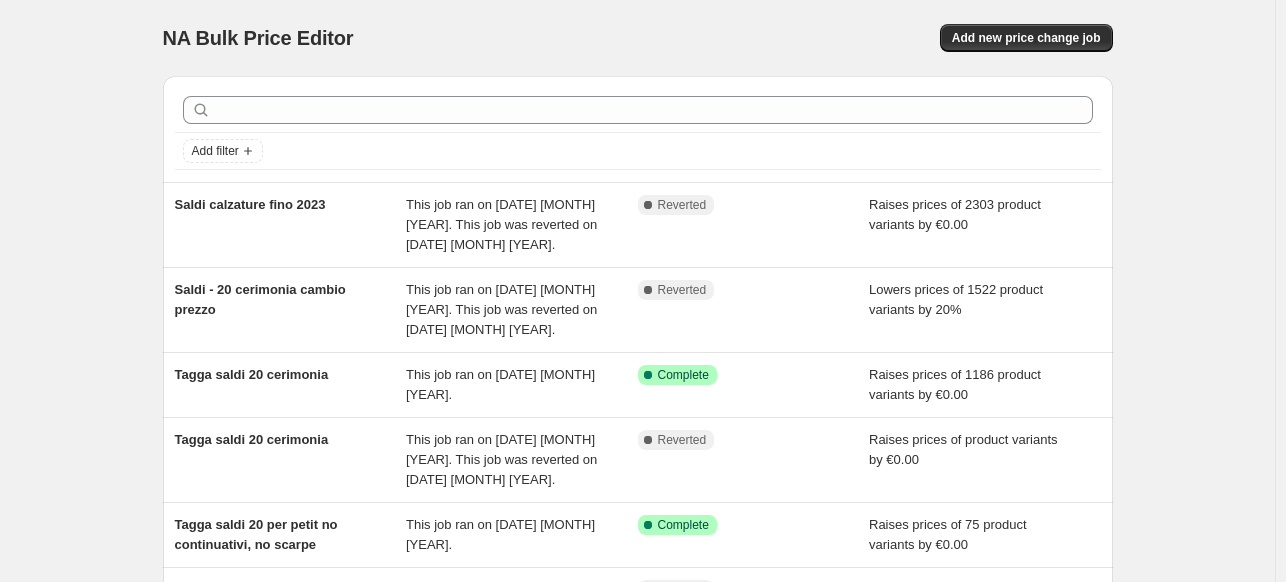 scroll, scrollTop: 400, scrollLeft: 0, axis: vertical 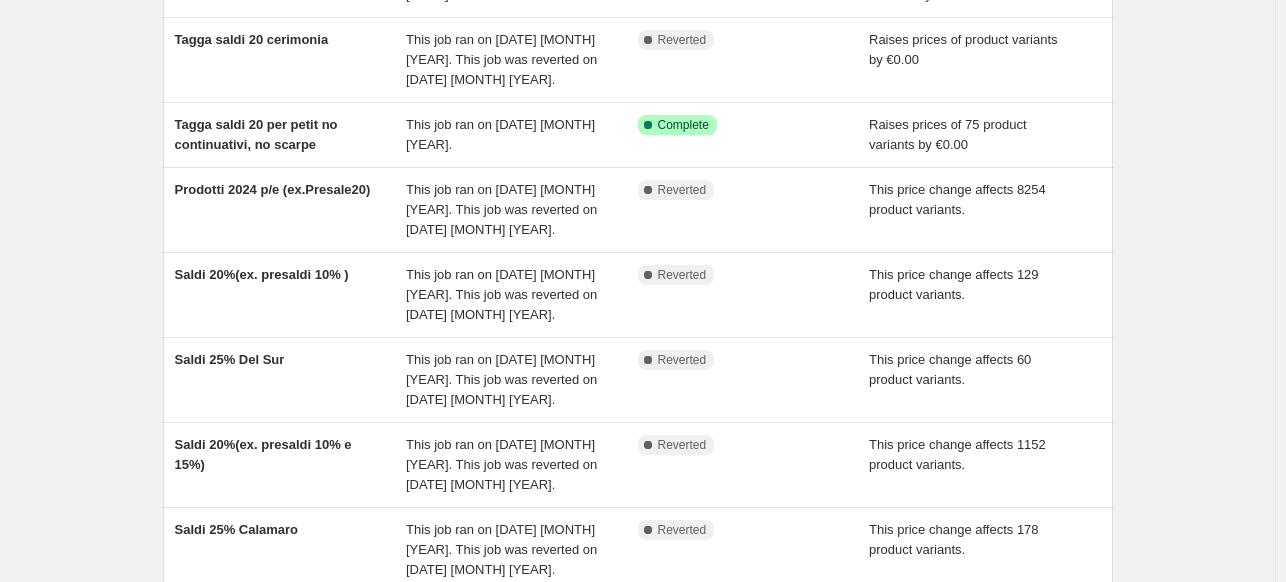 click at bounding box center [651, 622] 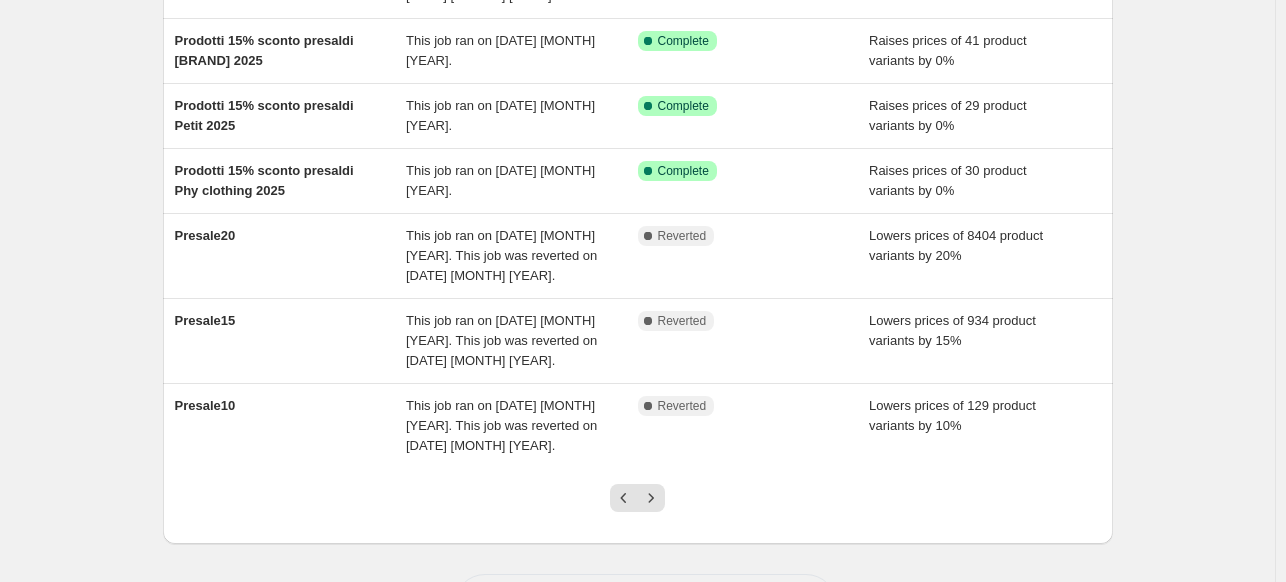 scroll, scrollTop: 524, scrollLeft: 0, axis: vertical 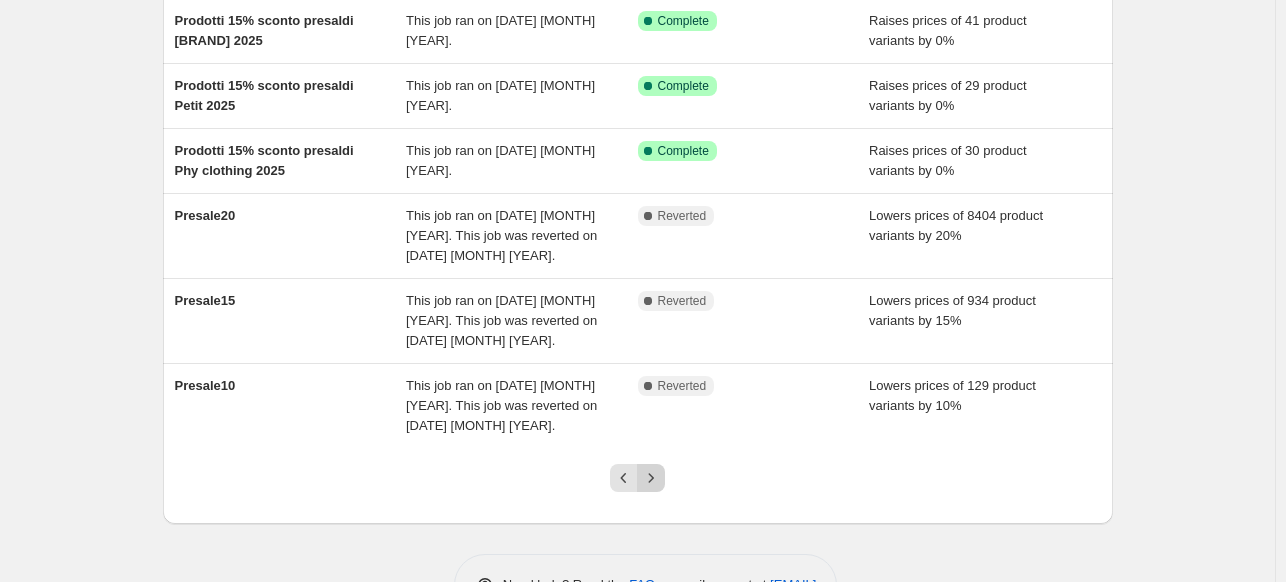 click 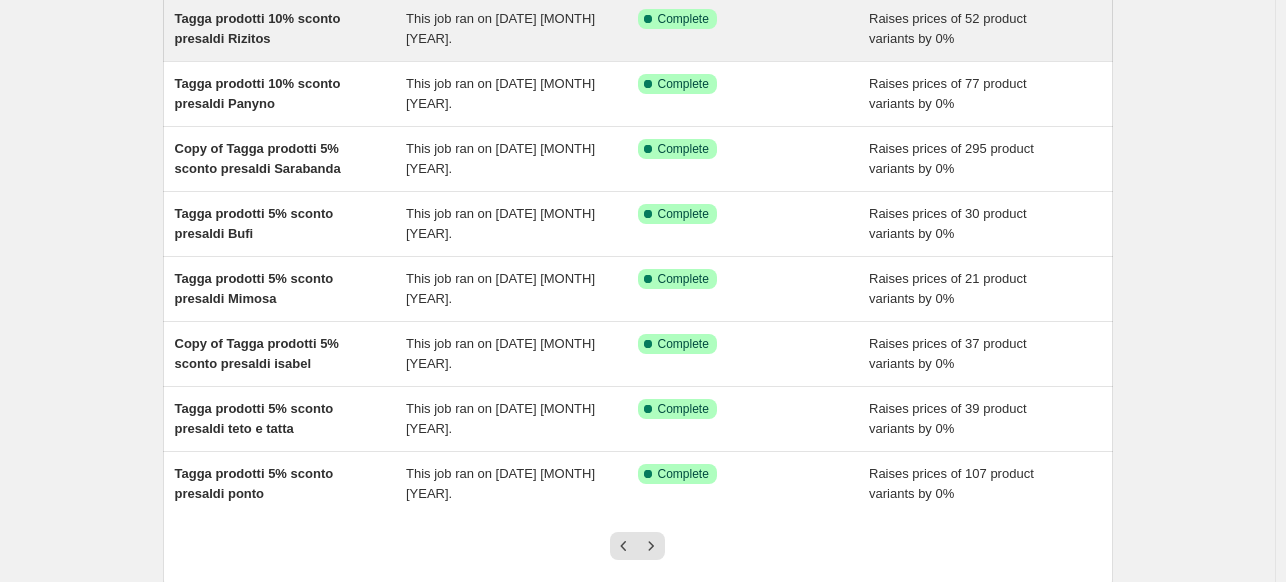 scroll, scrollTop: 400, scrollLeft: 0, axis: vertical 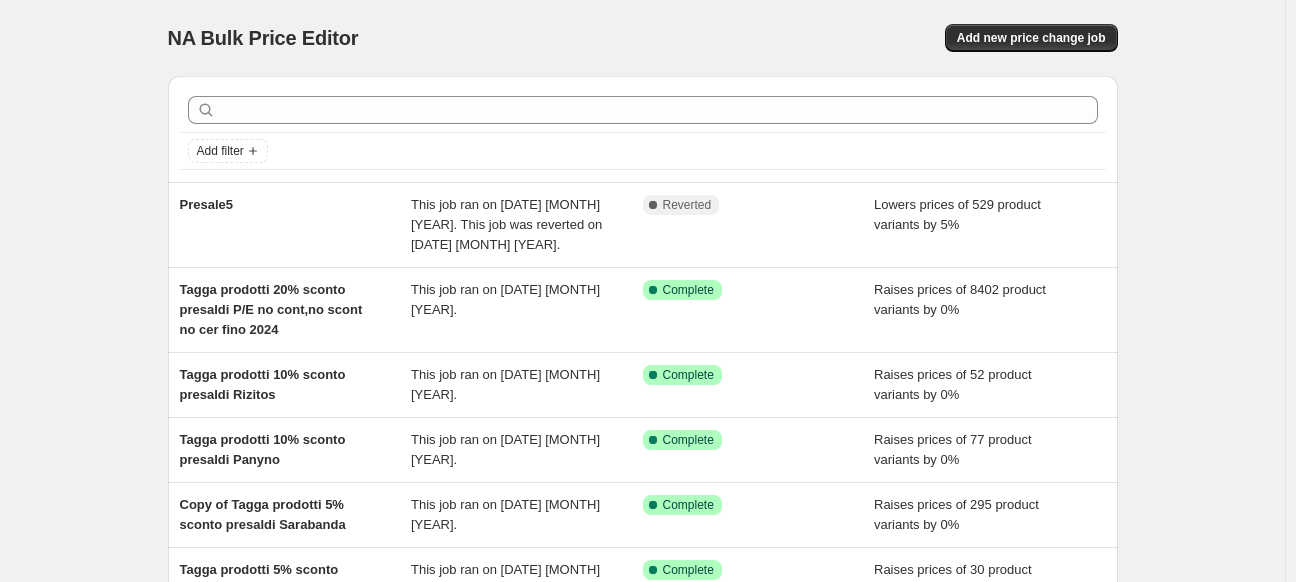 click on "NA Bulk Price Editor. This page is ready NA Bulk Price Editor Add new price change job Add filter   Presale5 This job ran on [DATE] [MONTH] [YEAR]. This job was reverted on [DATE] [MONTH] [YEAR]. Complete Reverted Lowers prices of 529 product variants by 5% Tagga prodotti 20% sconto presaldi P/E no cont,no scont no cer fino 2024 This job ran on [DATE] [MONTH] [YEAR]. Success Complete Complete Raises prices of 8402 product variants by 0% Tagga prodotti 10% sconto presaldi Rizitos This job ran on [DATE] [MONTH] [YEAR]. Success Complete Complete Raises prices of 52 product variants by 0% Tagga prodotti 10% sconto presaldi Panyno This job ran on [DATE] [MONTH] [YEAR]. Success Complete Complete Raises prices of 77 product variants by 0% Copy of Tagga prodotti 5% sconto presaldi Sarabanda This job ran on [DATE] [MONTH] [YEAR]. Success Complete Complete Raises prices of 295 product variants by 0% Tagga prodotti 5% sconto presaldi Bufi This job ran on [DATE] [MONTH] [YEAR]. Success Complete Complete Raises prices of 30 product variants by 0% Success Complete   FAQ" at bounding box center (642, 535) 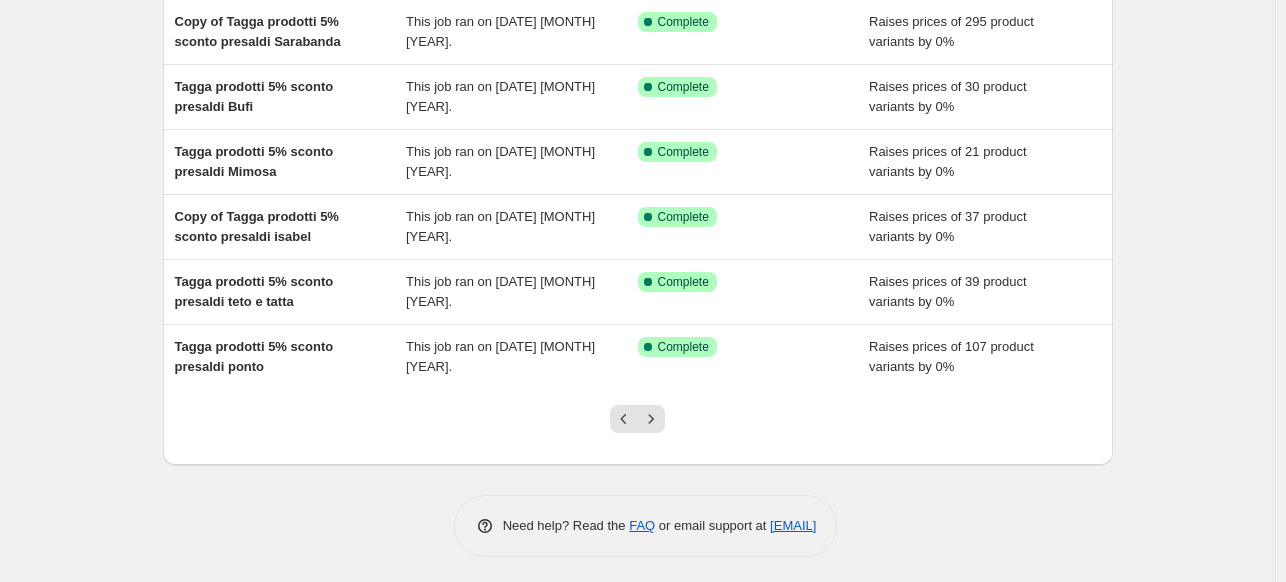 scroll, scrollTop: 484, scrollLeft: 0, axis: vertical 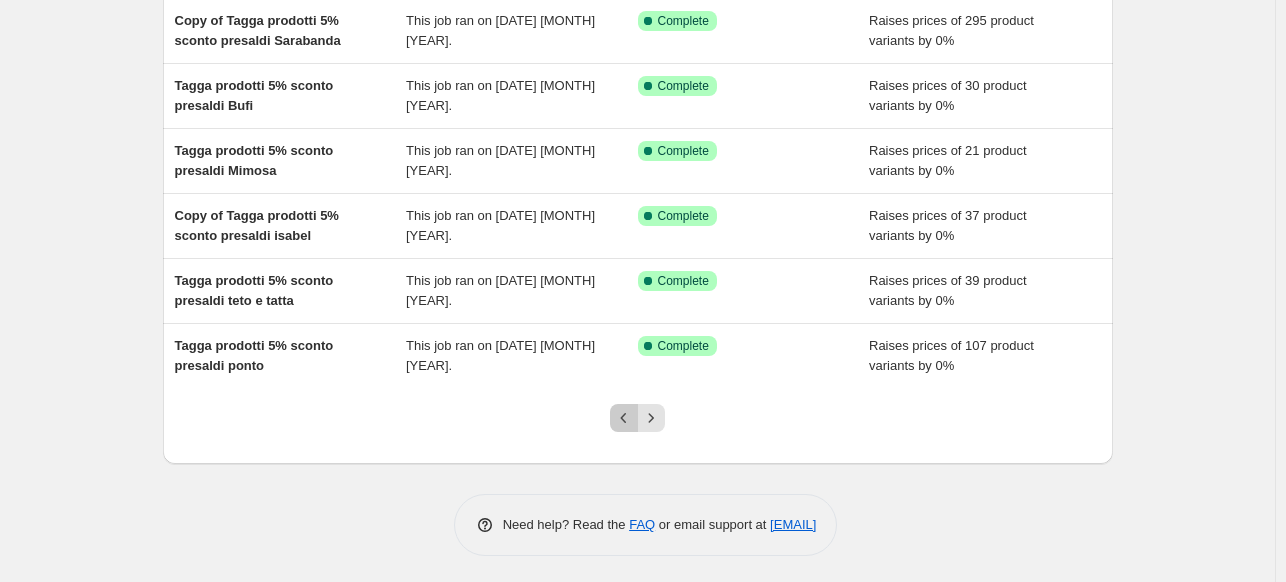 click 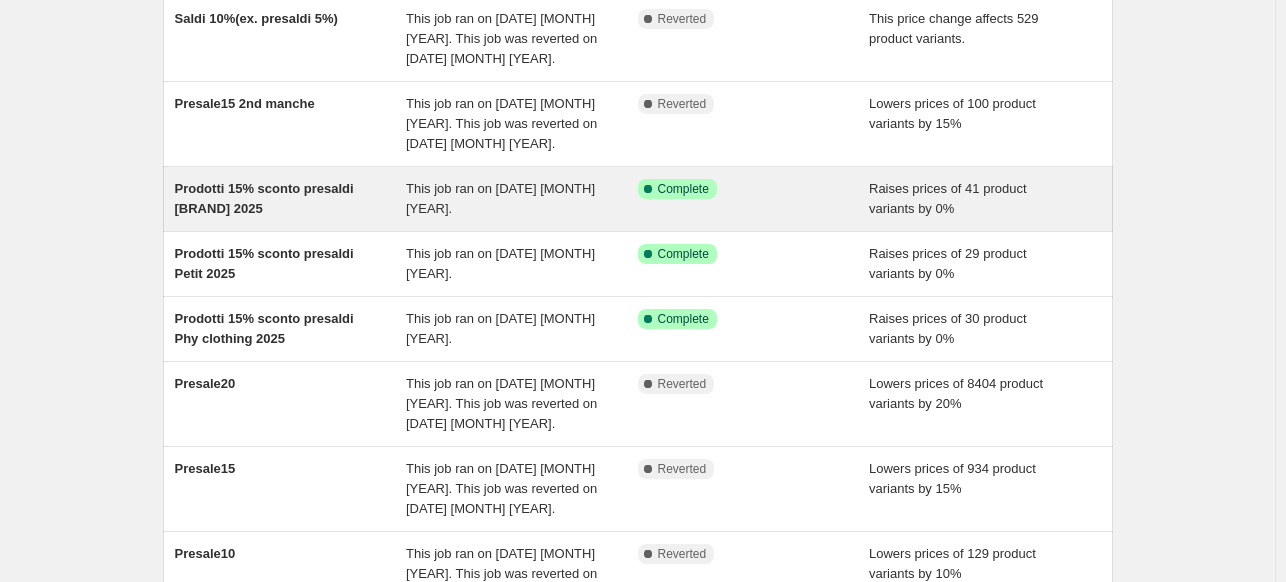 scroll, scrollTop: 400, scrollLeft: 0, axis: vertical 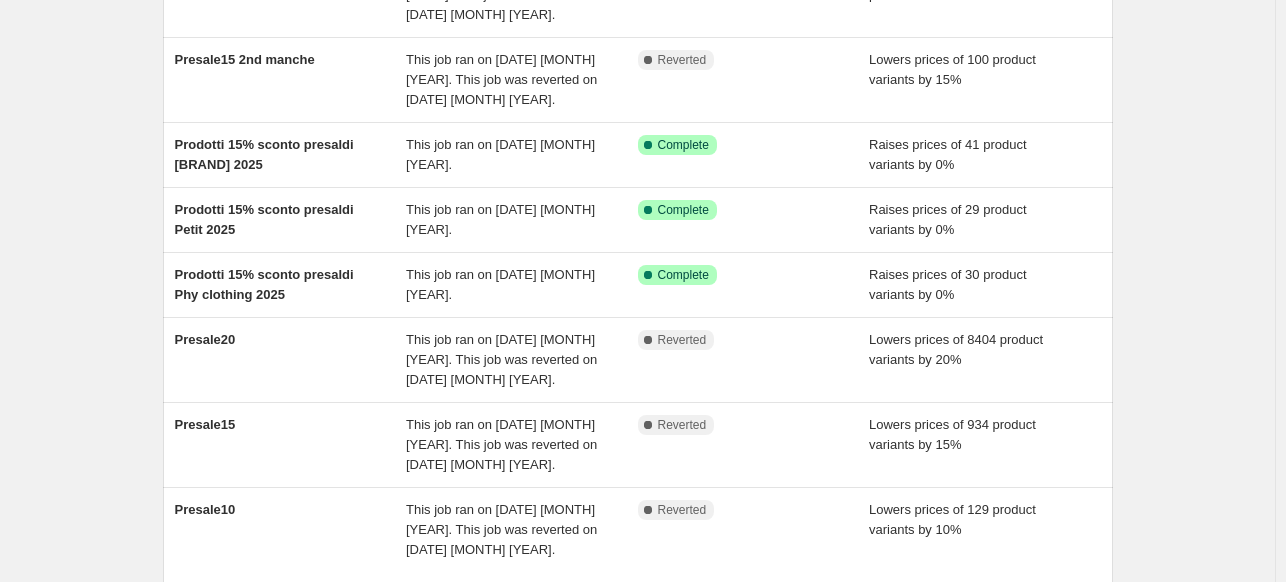 click at bounding box center (651, 602) 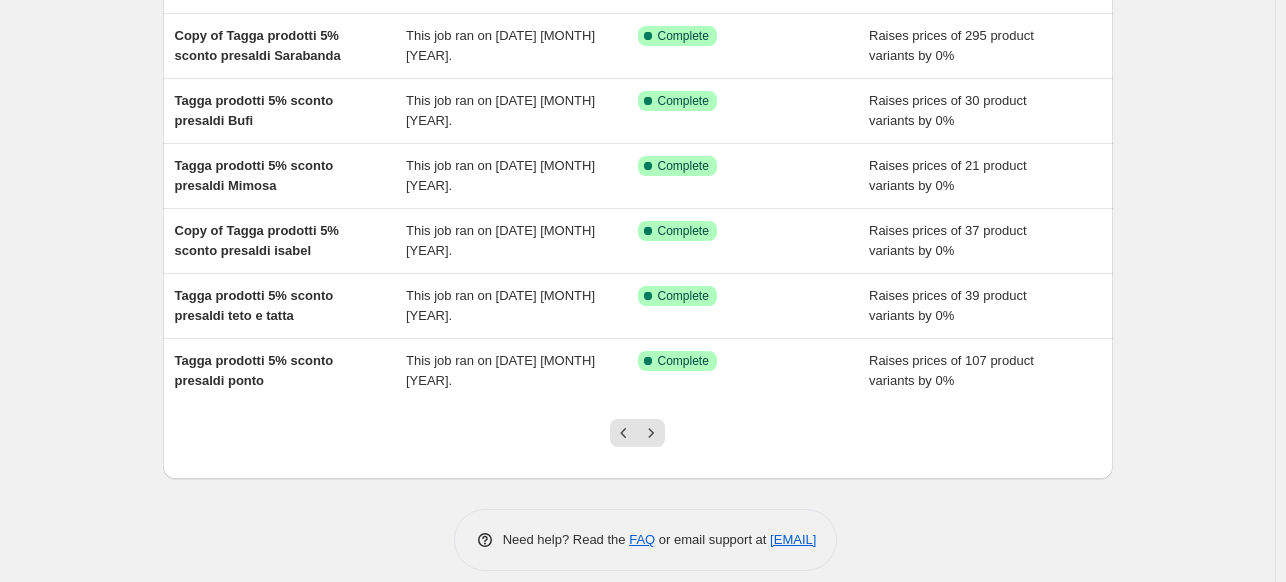 scroll, scrollTop: 484, scrollLeft: 0, axis: vertical 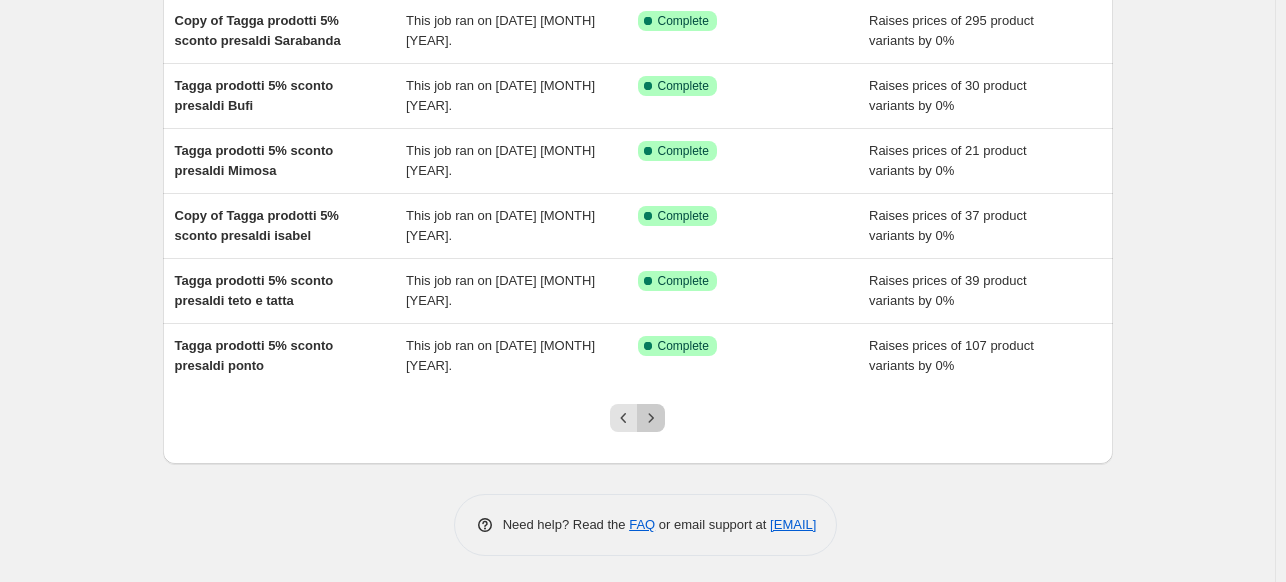 click 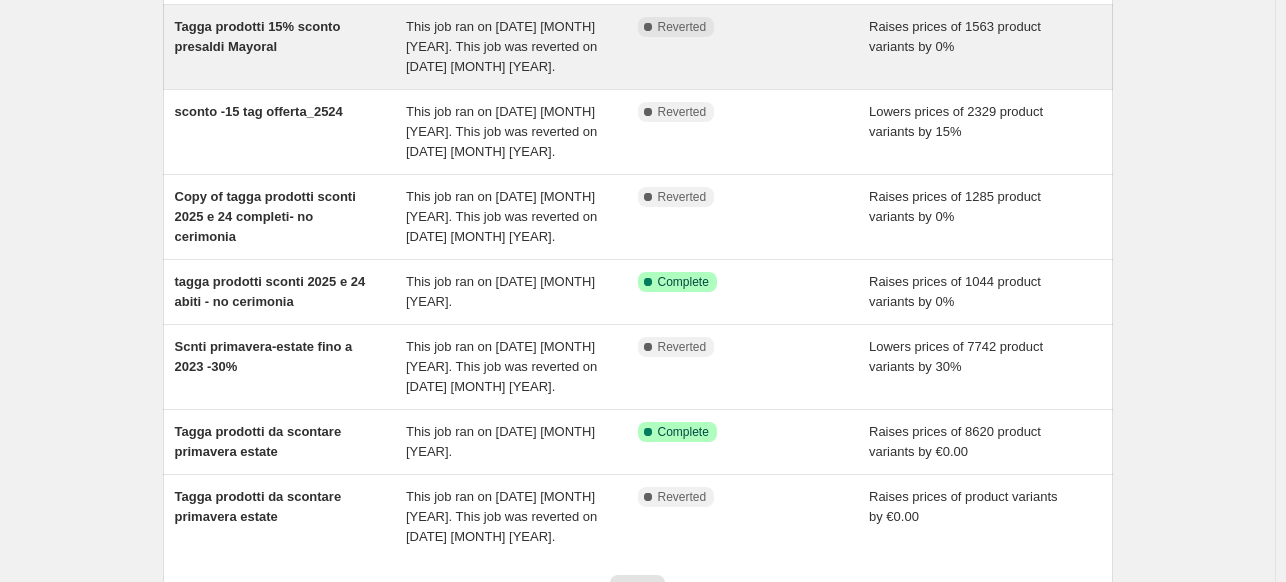scroll, scrollTop: 400, scrollLeft: 0, axis: vertical 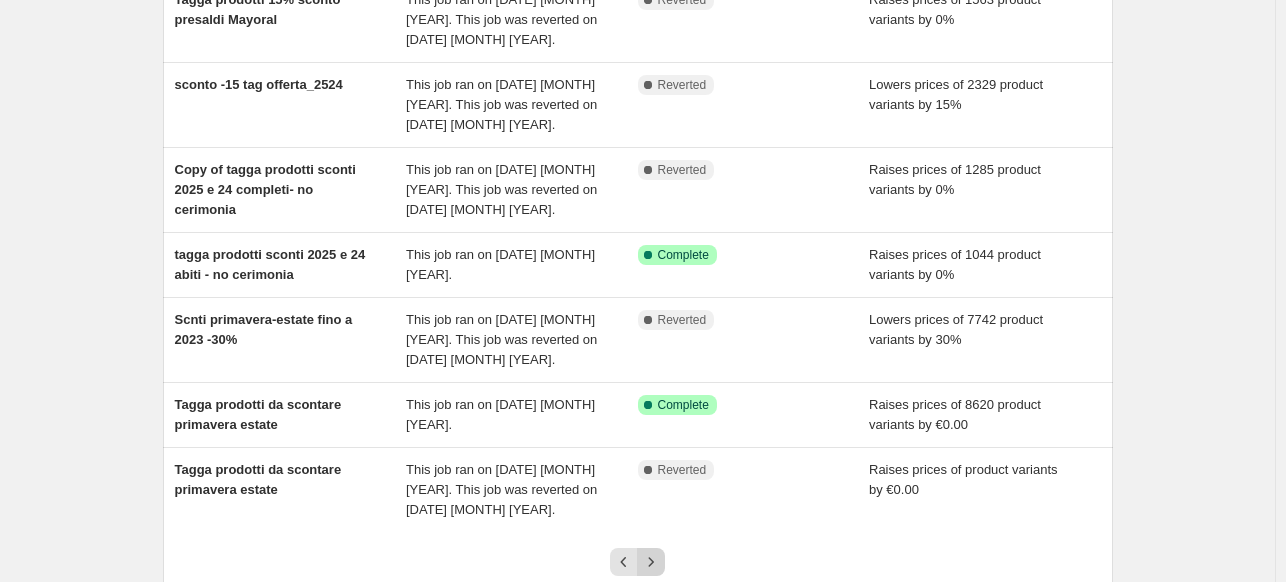 click 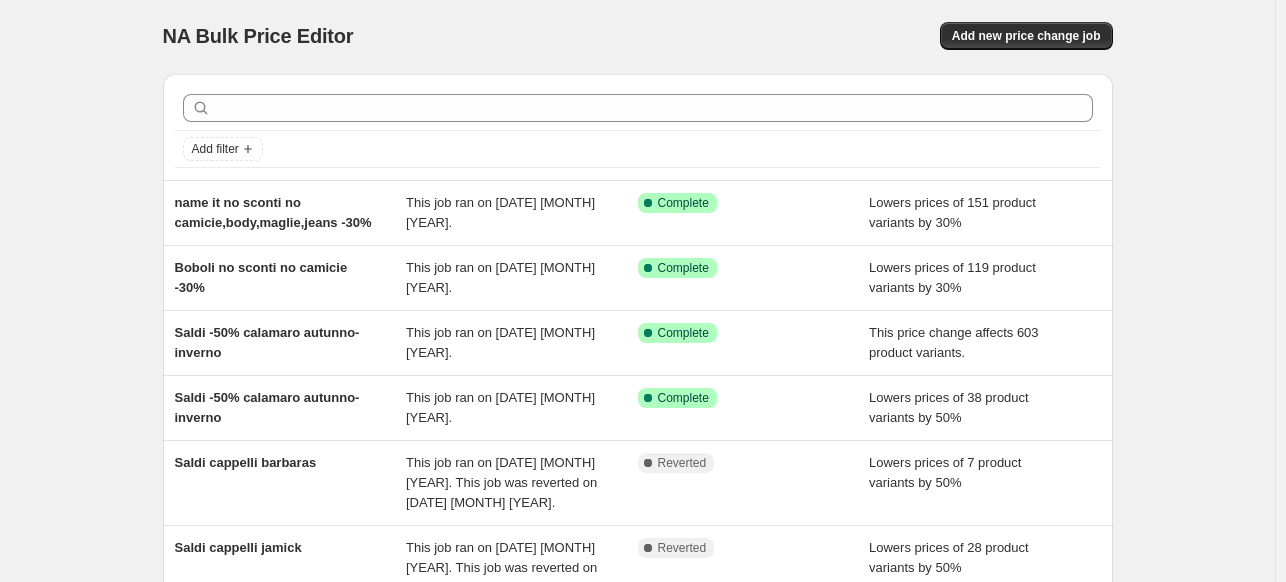 scroll, scrollTop: 0, scrollLeft: 0, axis: both 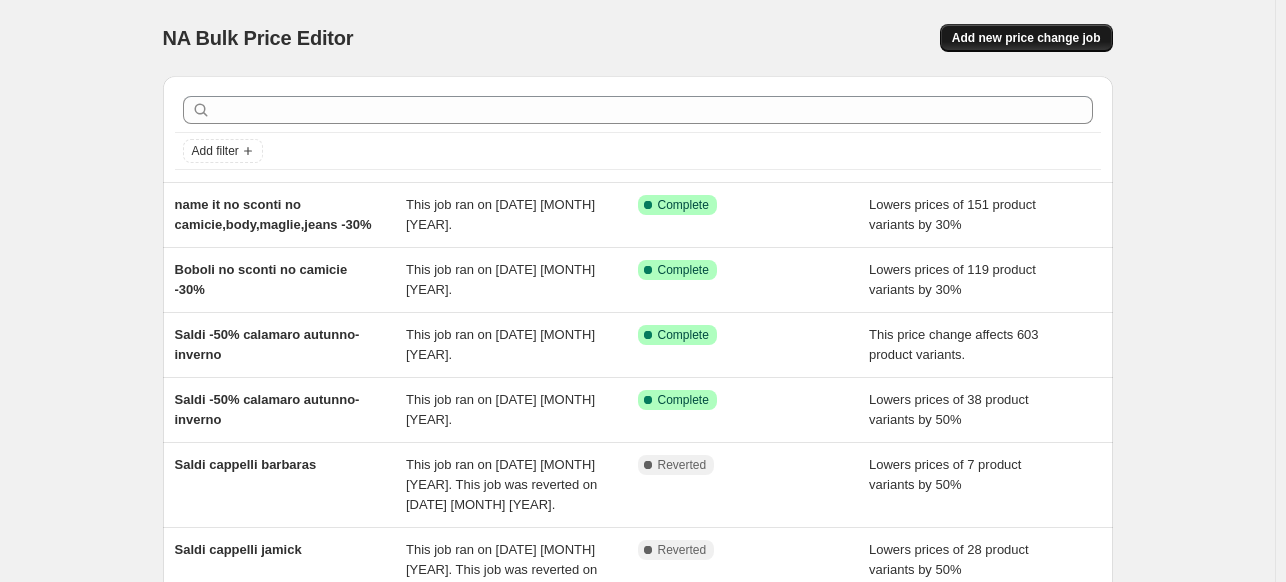 click on "Add new price change job" at bounding box center (1026, 38) 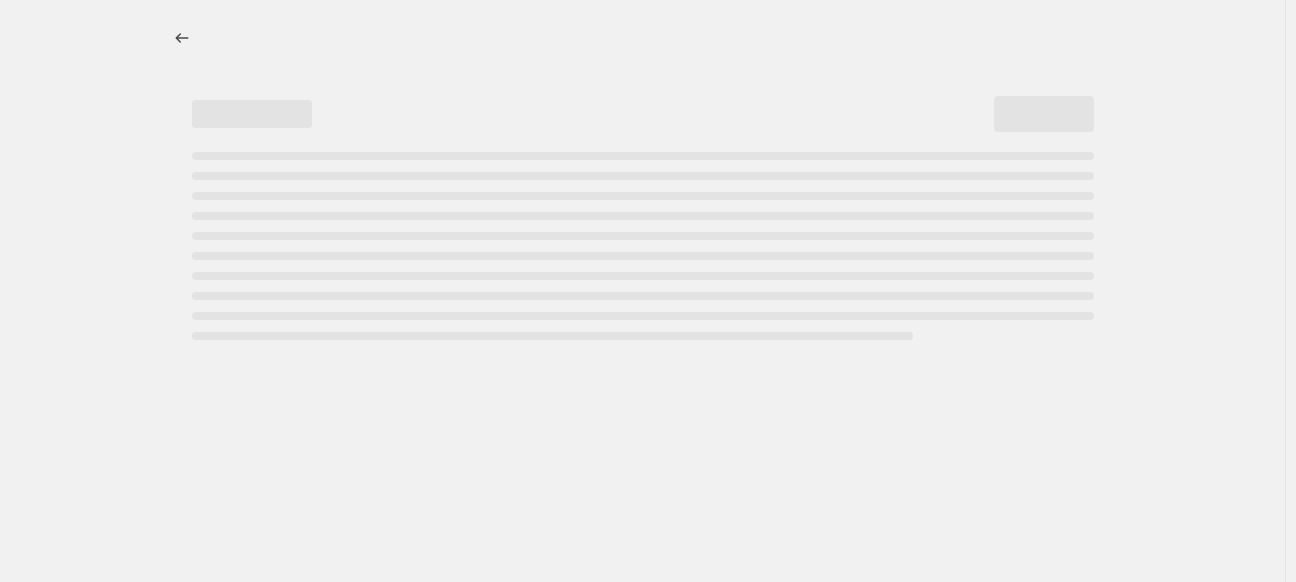 select on "percentage" 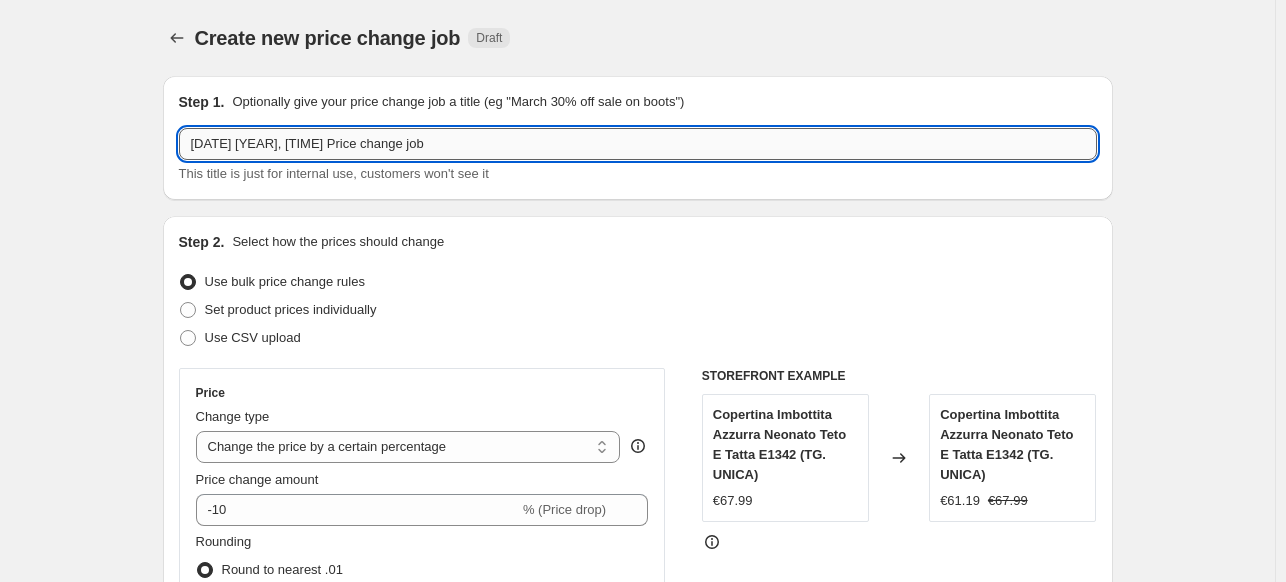 click on "[DATE] [YEAR], [TIME] Price change job" at bounding box center (638, 144) 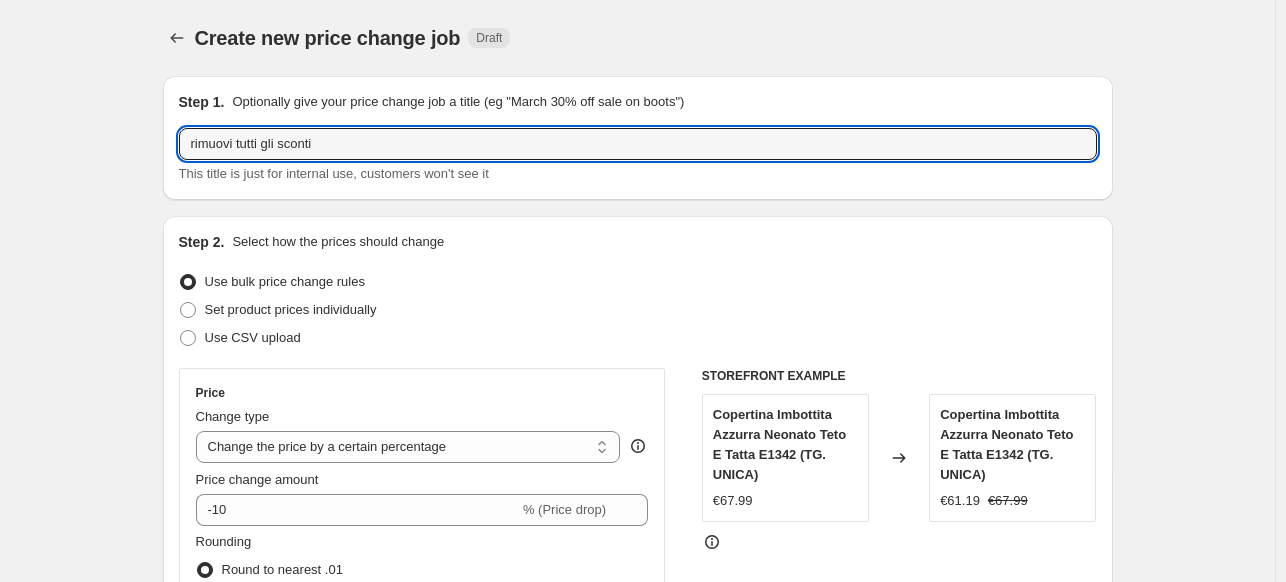 type on "rimuovi tutti gli sconti" 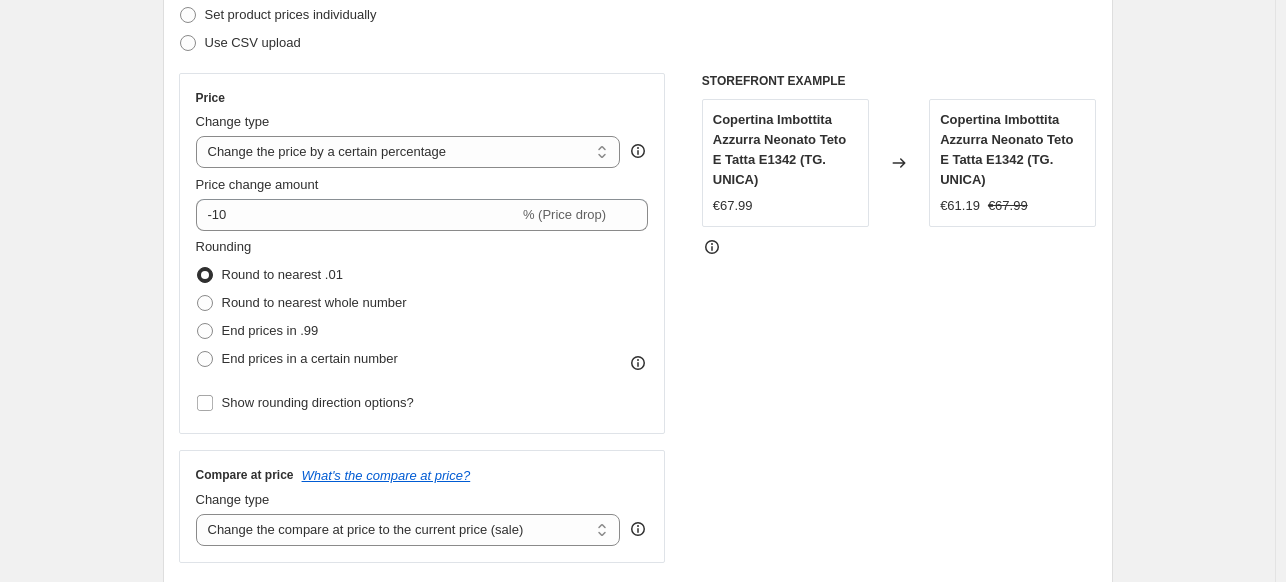 scroll, scrollTop: 300, scrollLeft: 0, axis: vertical 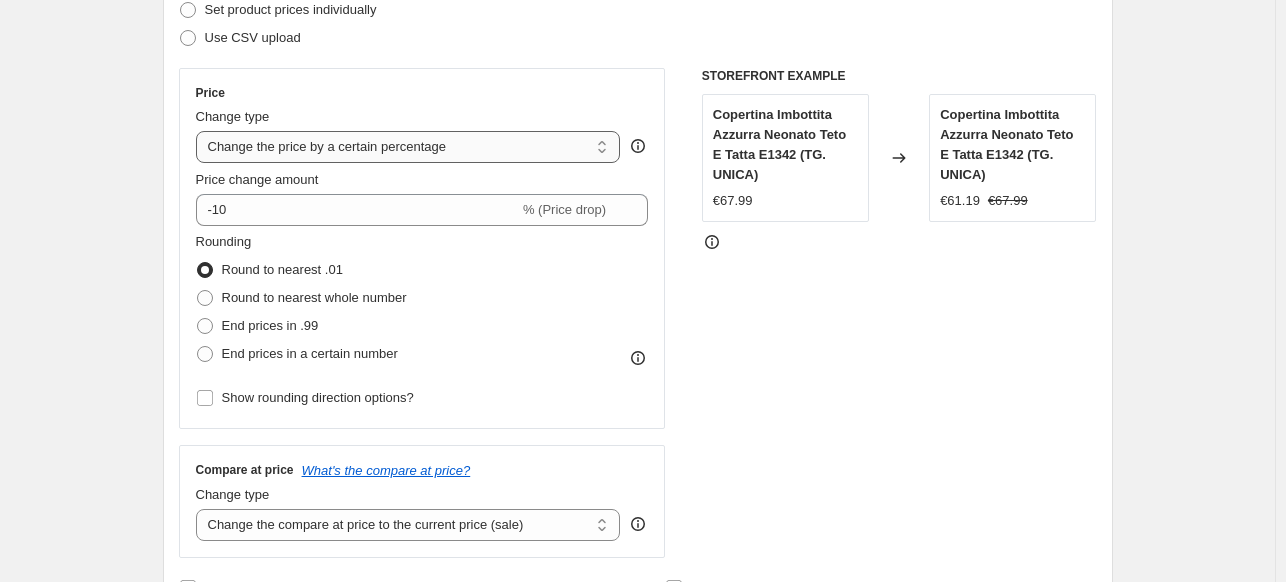 click on "Change the price to a certain amount Change the price by a certain amount Change the price by a certain percentage Change the price to the current compare at price (price before sale) Change the price by a certain amount relative to the compare at price Change the price by a certain percentage relative to the compare at price Don't change the price Change the price by a certain percentage relative to the cost per item Change price to certain cost margin" at bounding box center (408, 147) 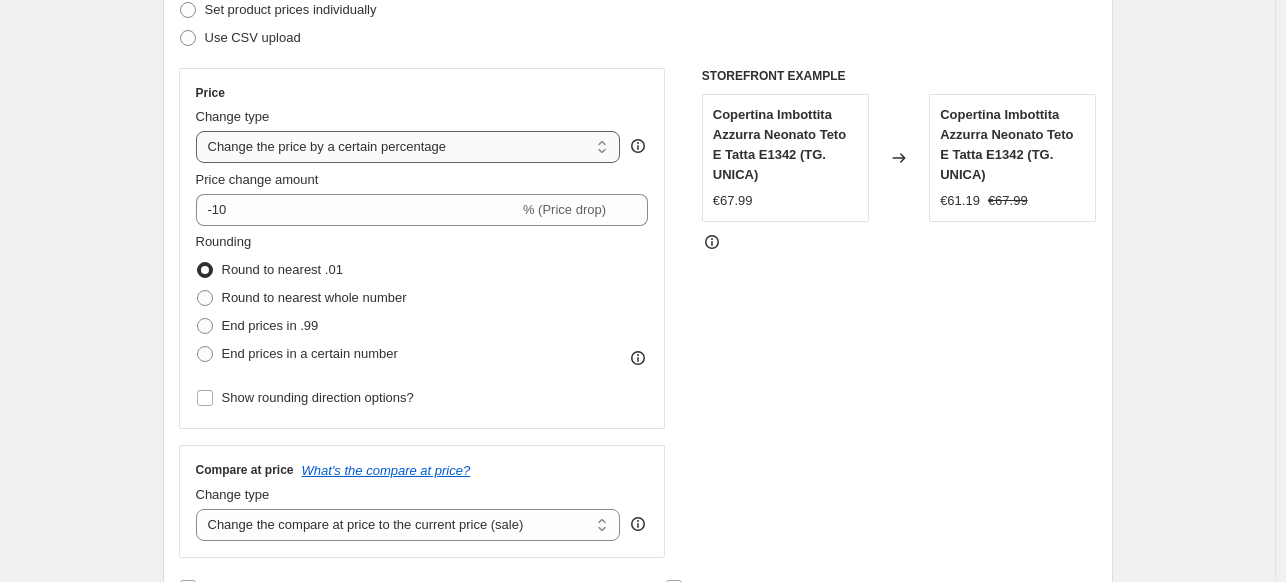 select on "ecap" 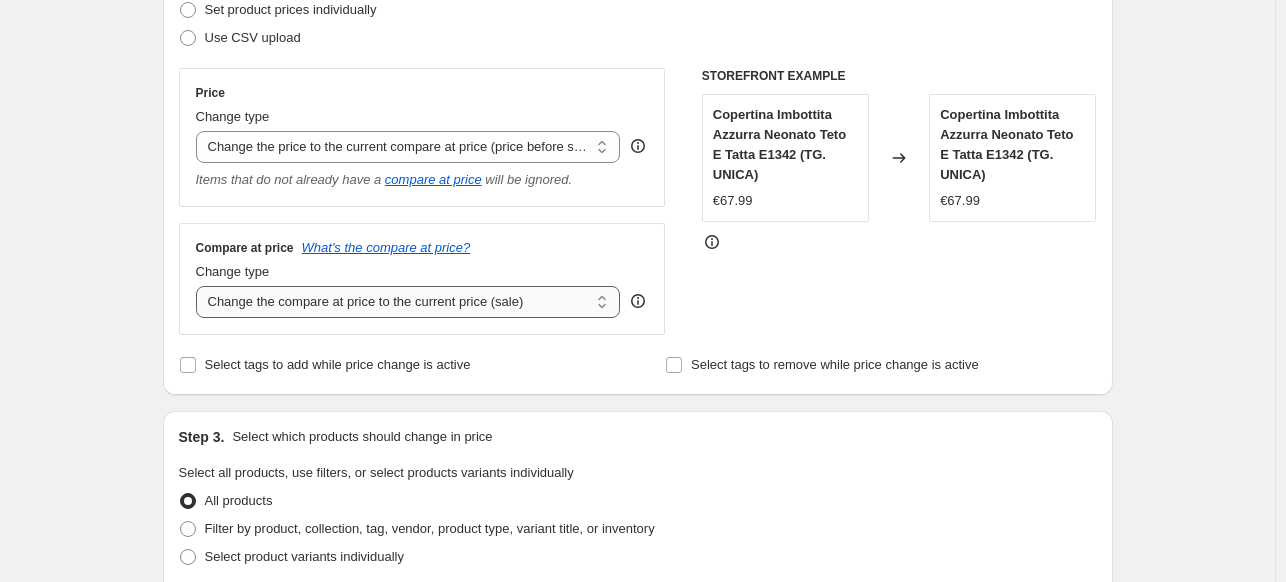 click on "Change the compare at price to the current price (sale) Change the compare at price to a certain amount Change the compare at price by a certain amount Change the compare at price by a certain percentage Change the compare at price by a certain amount relative to the actual price Change the compare at price by a certain percentage relative to the actual price Don't change the compare at price Remove the compare at price" at bounding box center [408, 302] 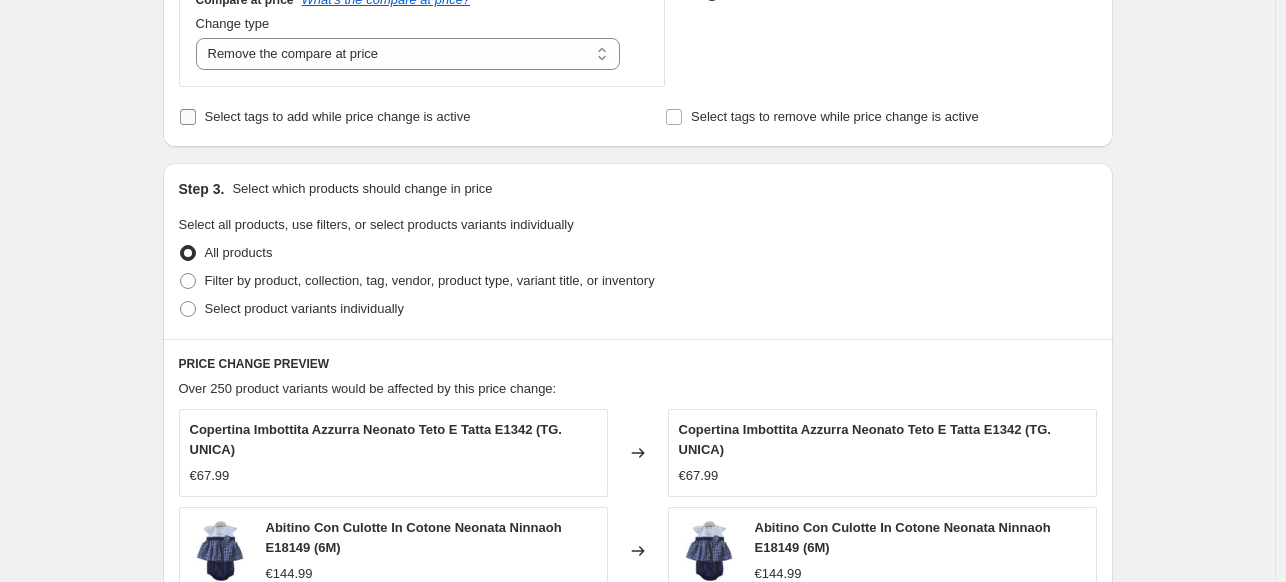 scroll, scrollTop: 600, scrollLeft: 0, axis: vertical 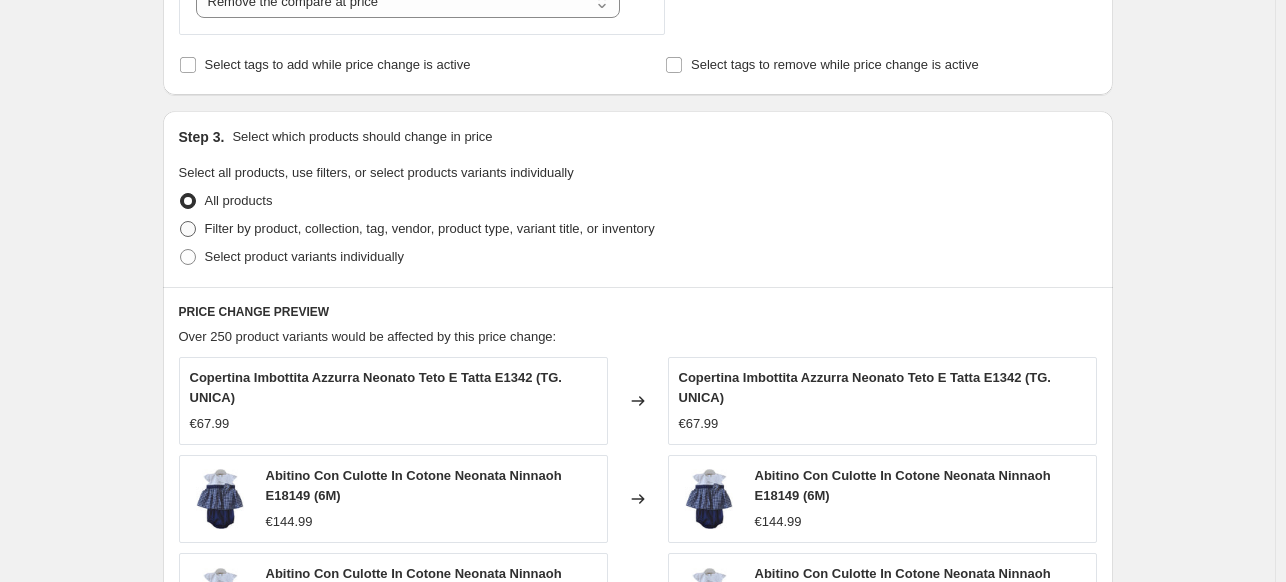 click on "Filter by product, collection, tag, vendor, product type, variant title, or inventory" at bounding box center (430, 228) 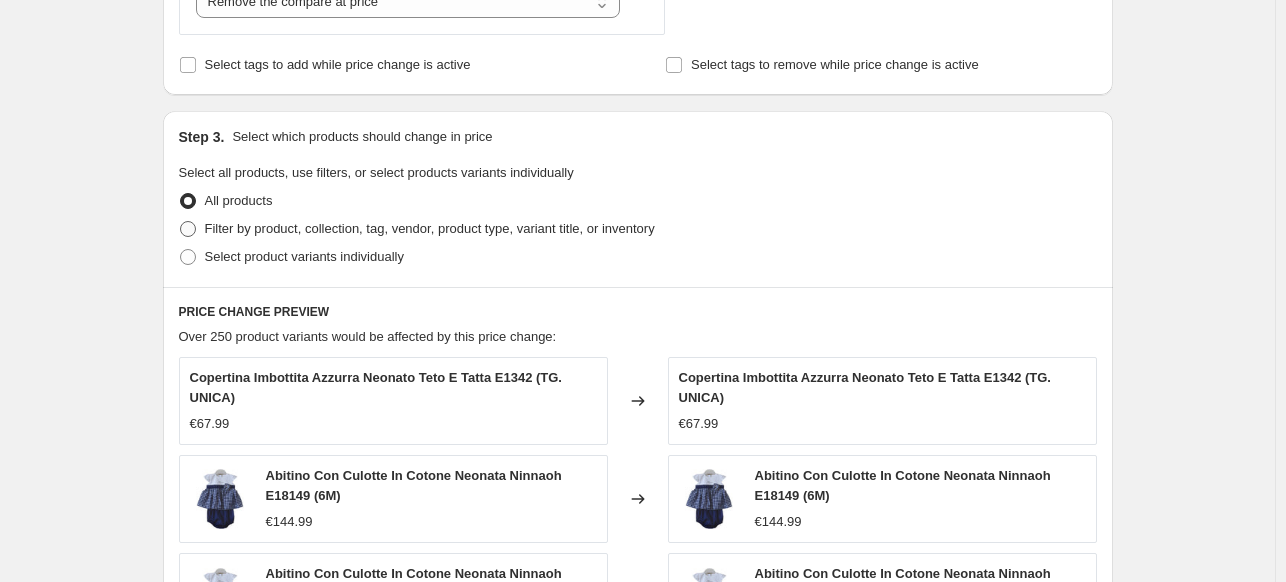 radio on "true" 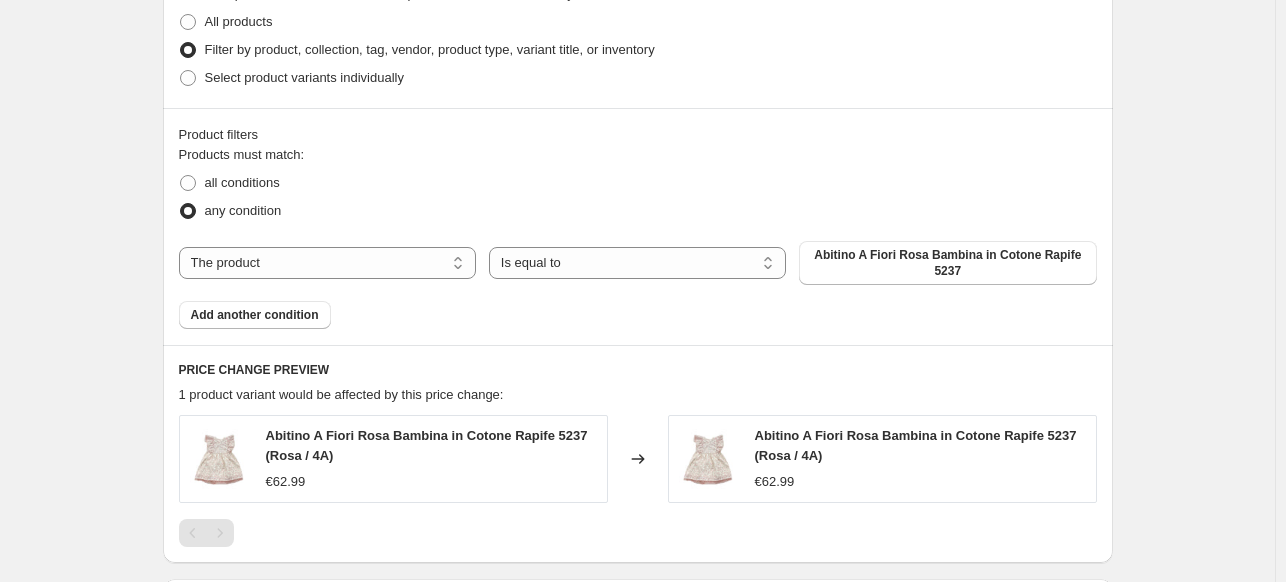 scroll, scrollTop: 800, scrollLeft: 0, axis: vertical 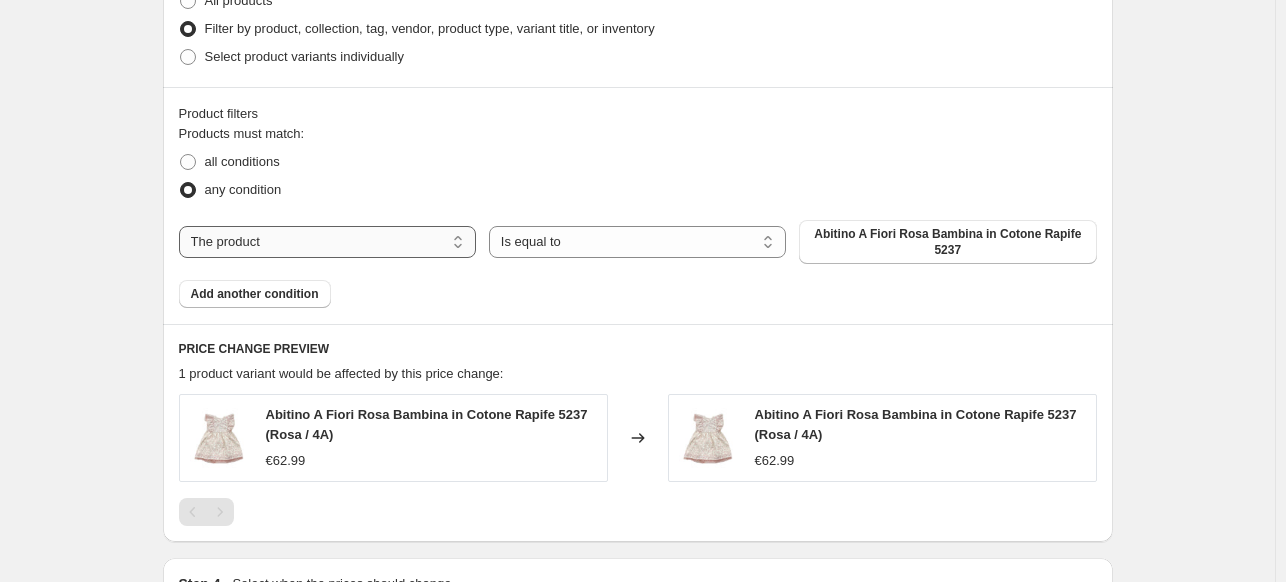 click on "The product The product's collection The product's tag The product's vendor The product's type The product's status The variant's title Inventory quantity" at bounding box center (327, 242) 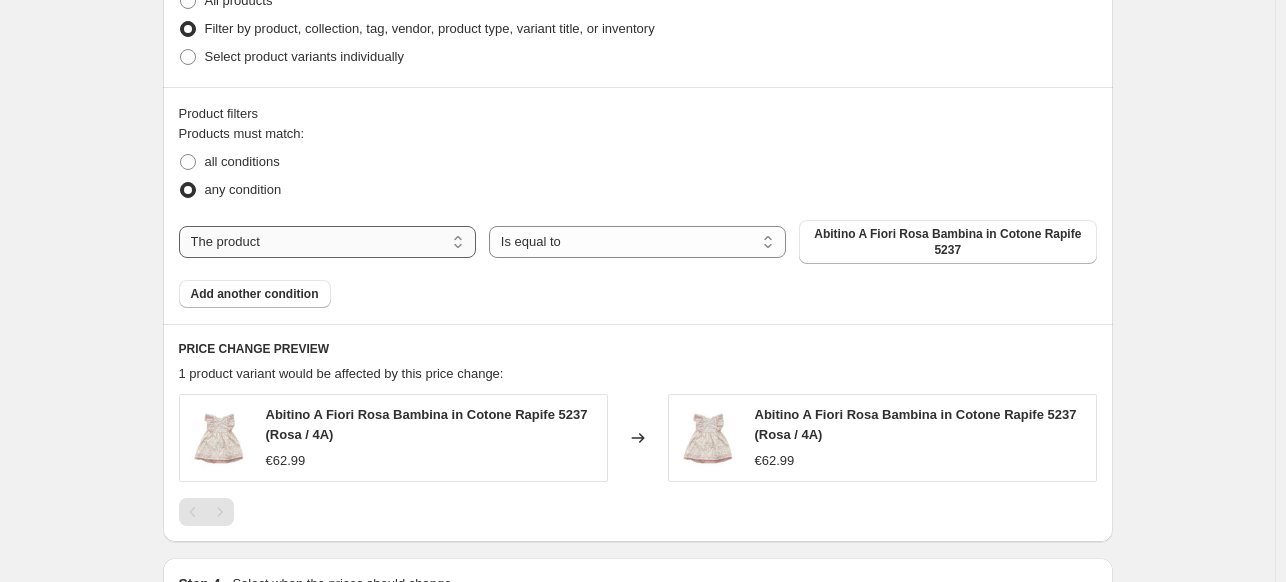 select on "collection" 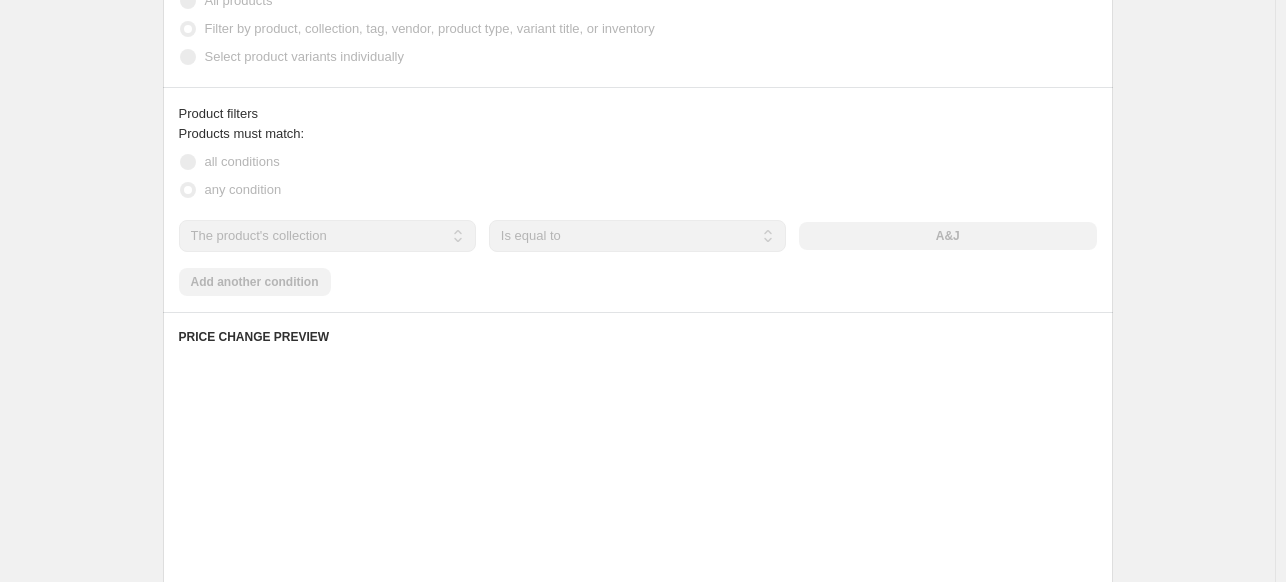 scroll, scrollTop: 802, scrollLeft: 0, axis: vertical 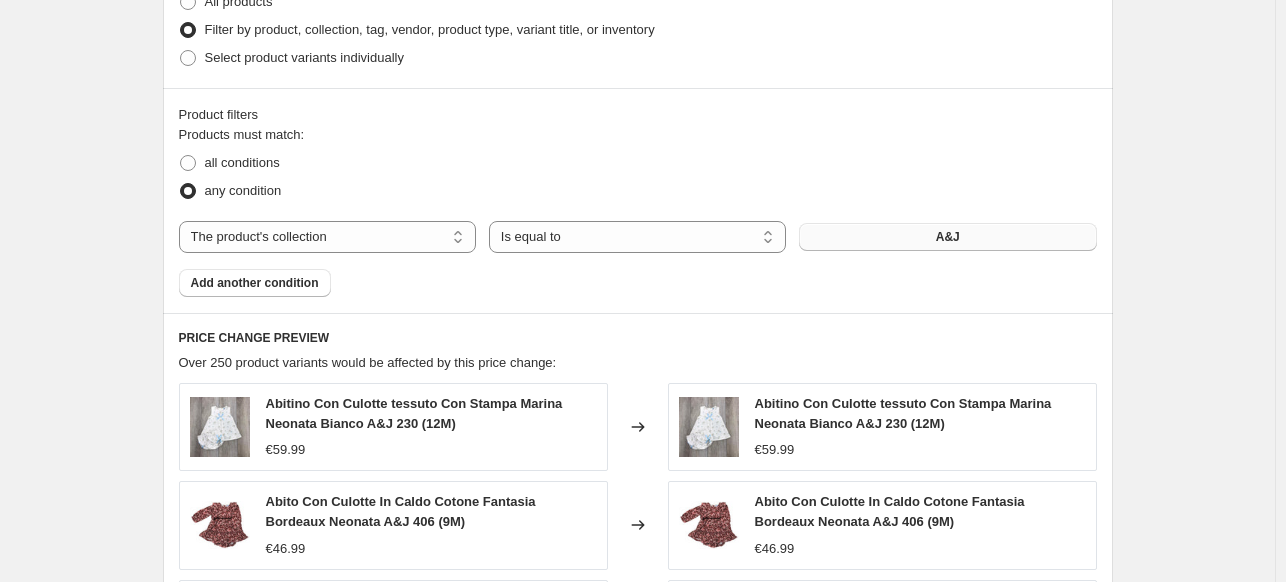 click on "A&J" at bounding box center (947, 237) 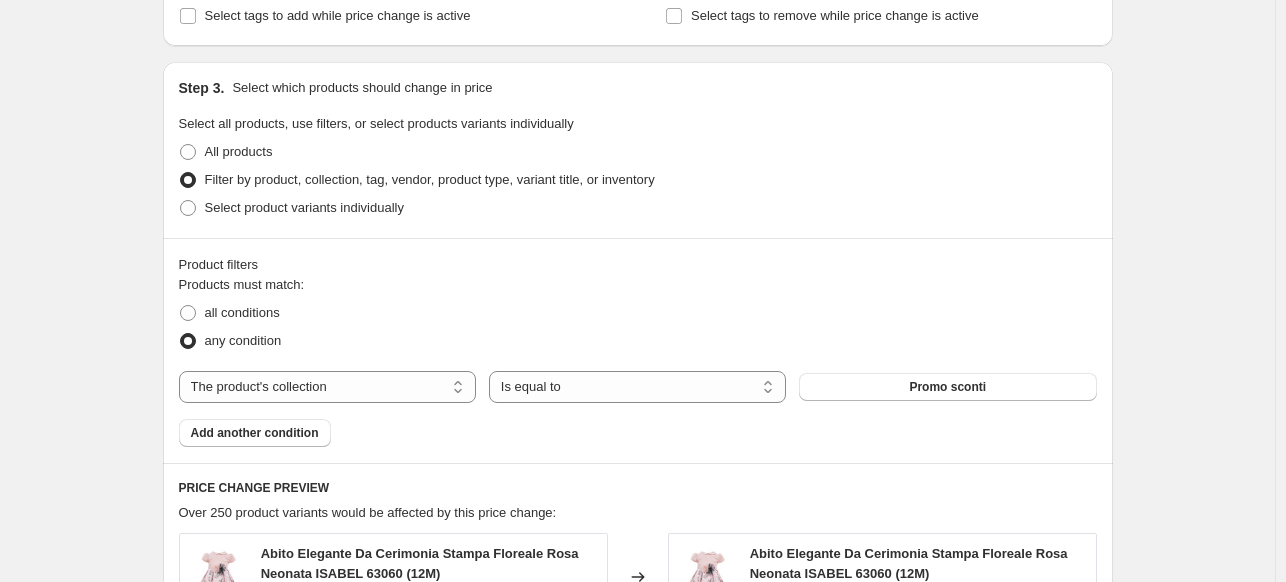 scroll, scrollTop: 651, scrollLeft: 0, axis: vertical 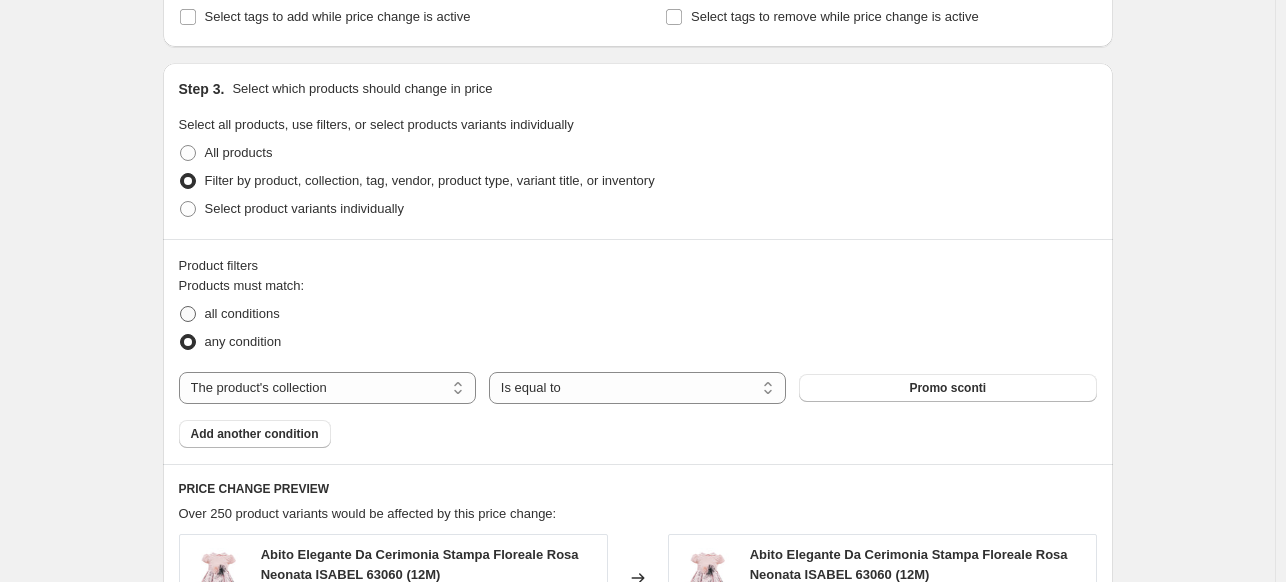 click on "all conditions" at bounding box center (242, 313) 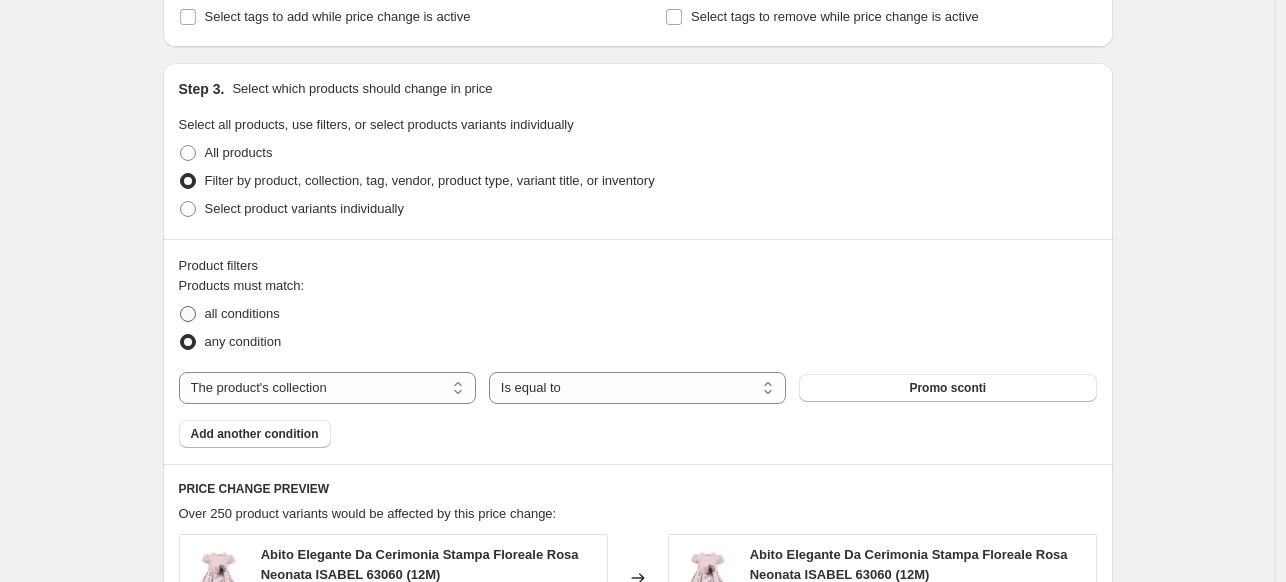 radio on "true" 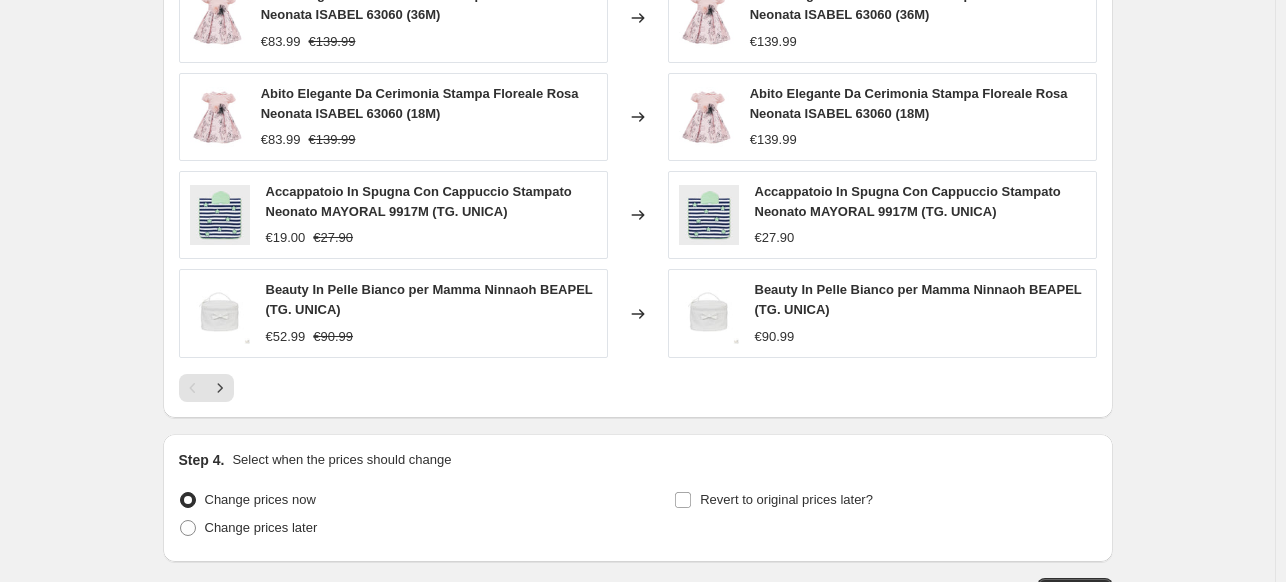 scroll, scrollTop: 1451, scrollLeft: 0, axis: vertical 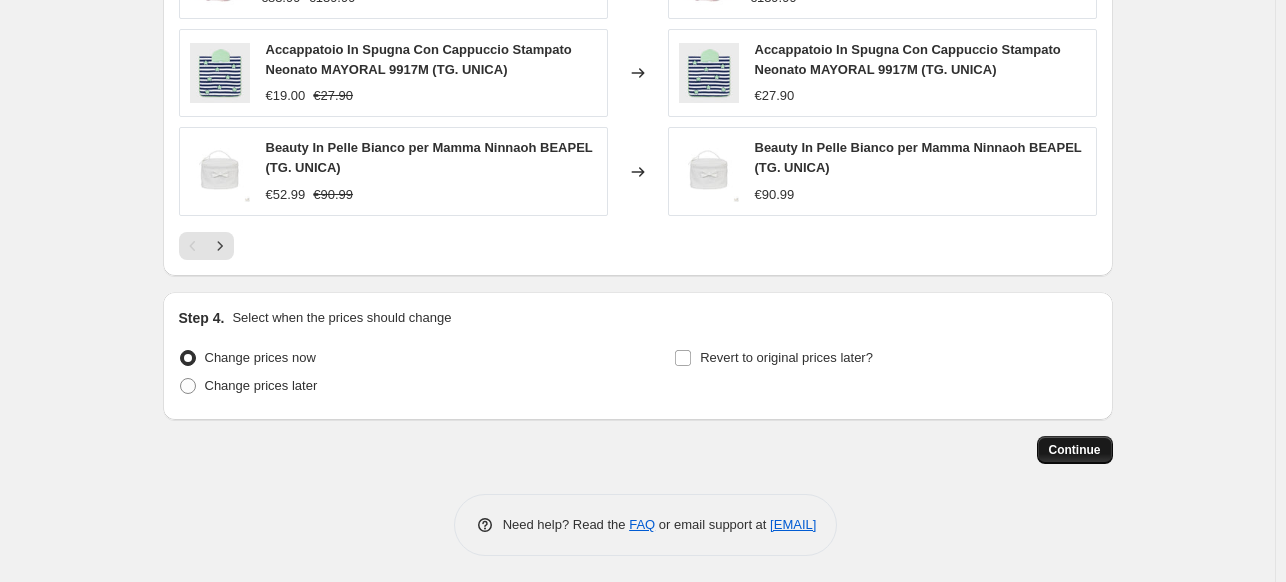 click on "Continue" at bounding box center (1075, 450) 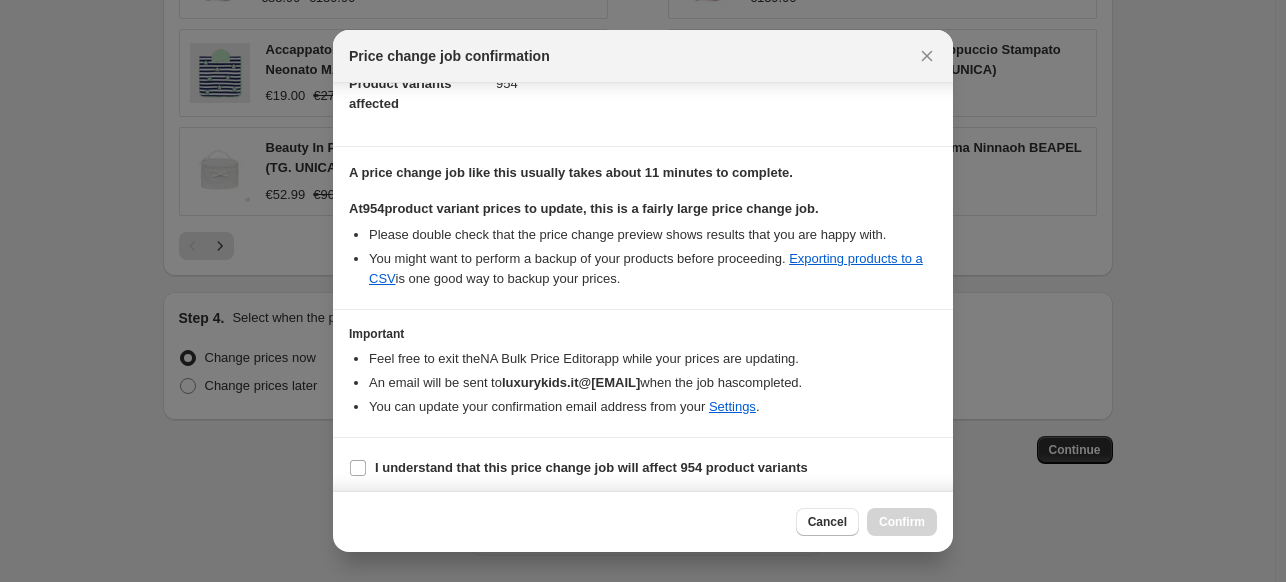 scroll, scrollTop: 244, scrollLeft: 0, axis: vertical 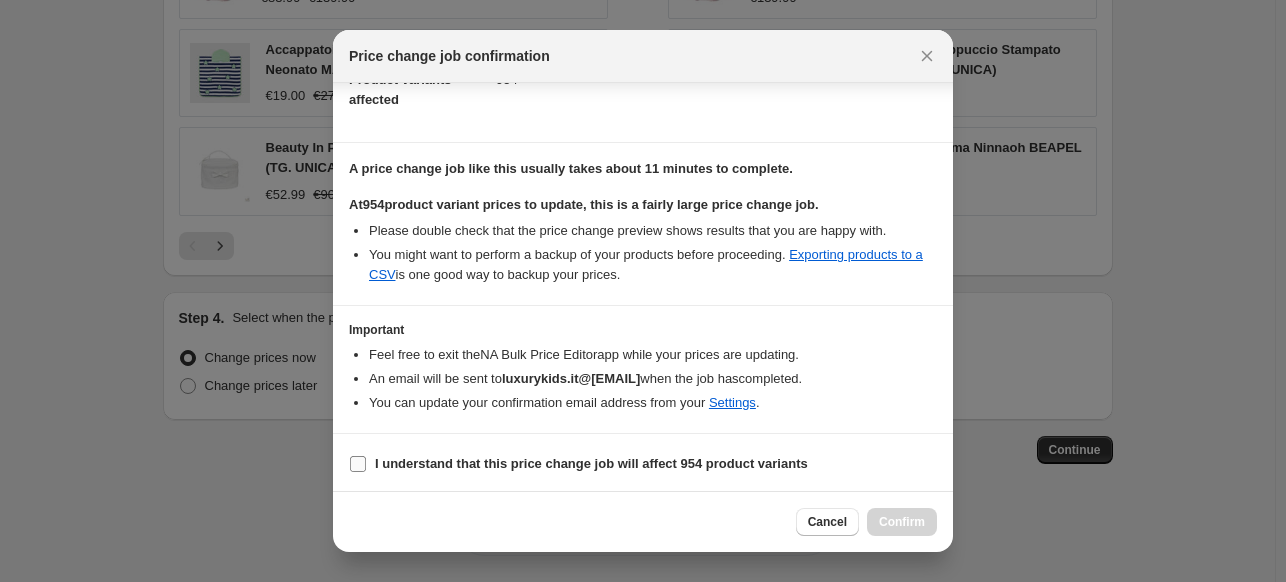 click on "I understand that this price change job will affect 954 product variants" at bounding box center (591, 463) 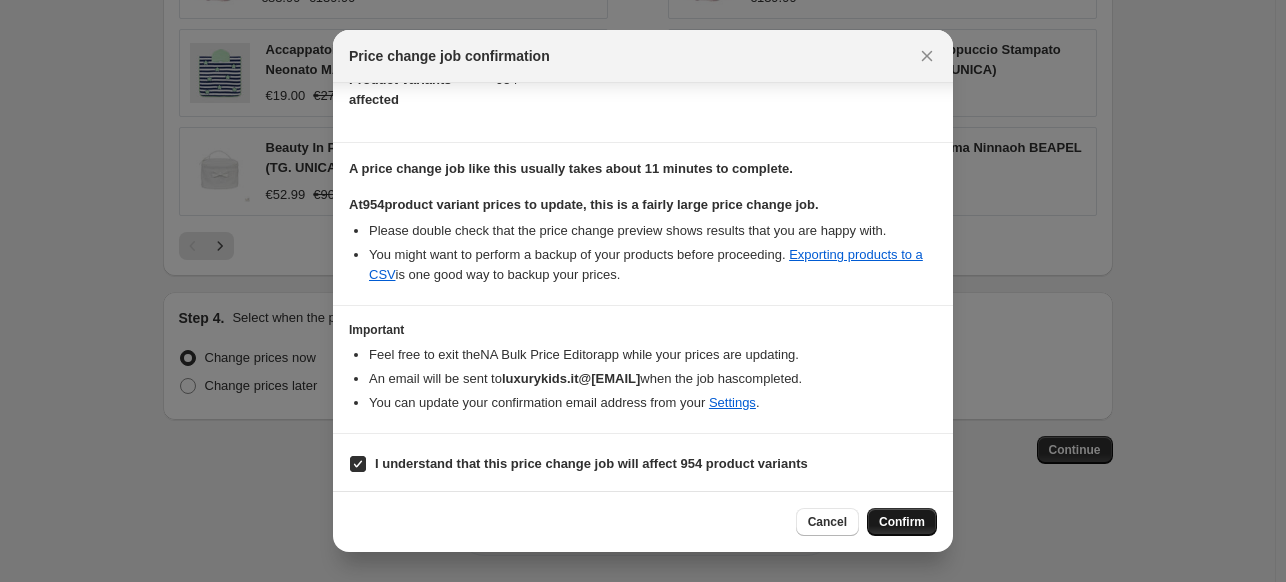 click on "Confirm" at bounding box center [902, 522] 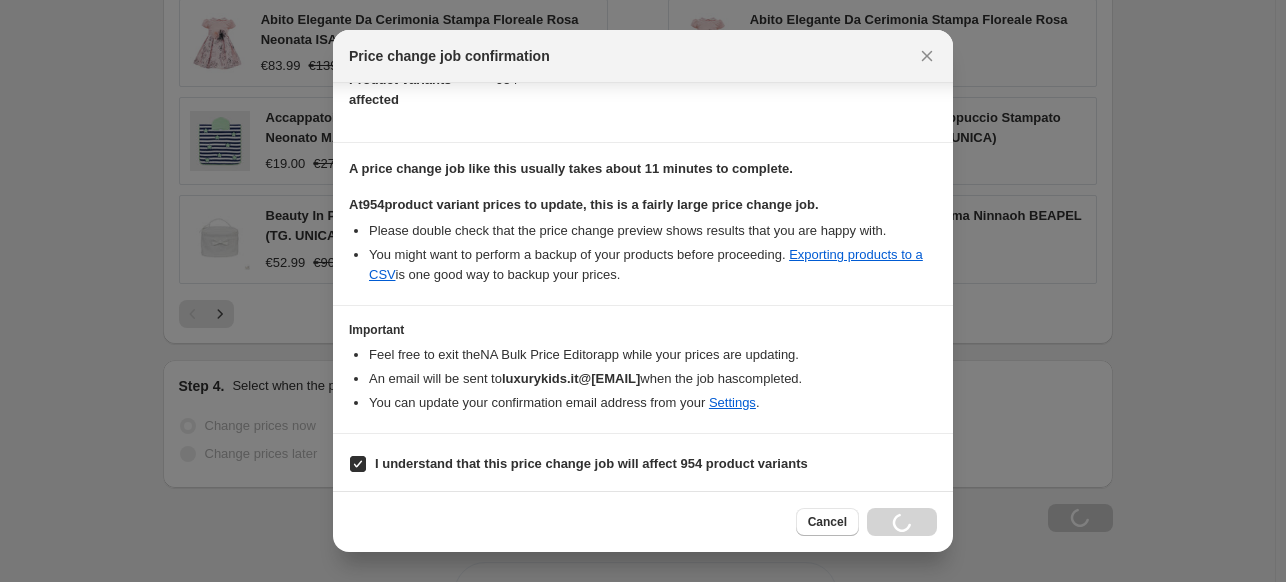 scroll, scrollTop: 1519, scrollLeft: 0, axis: vertical 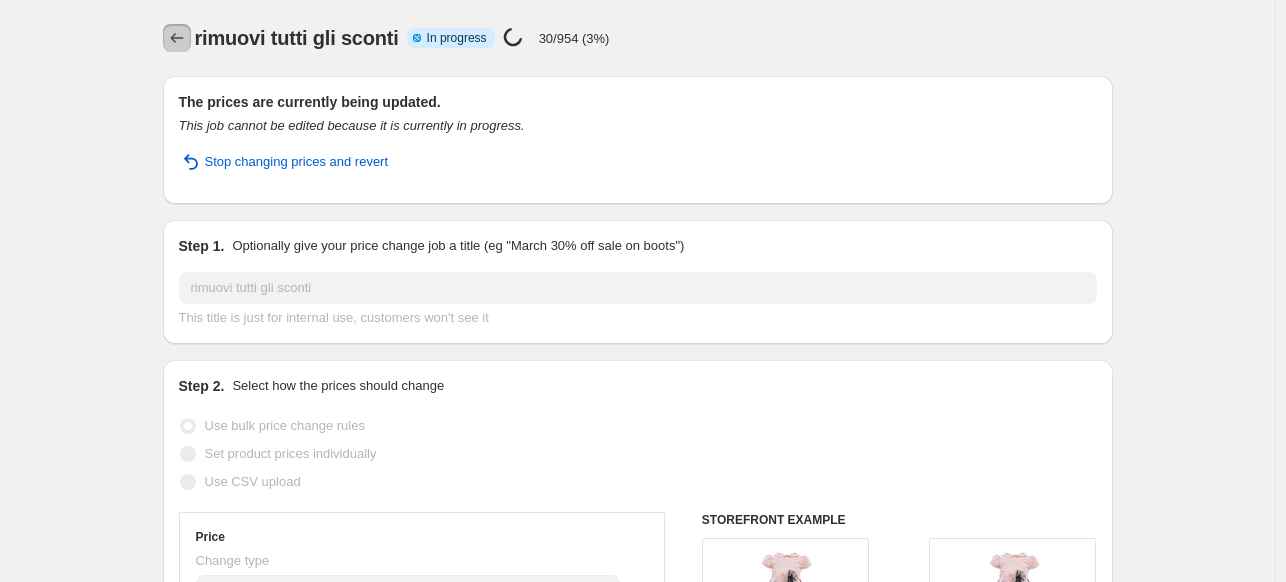 click at bounding box center (177, 38) 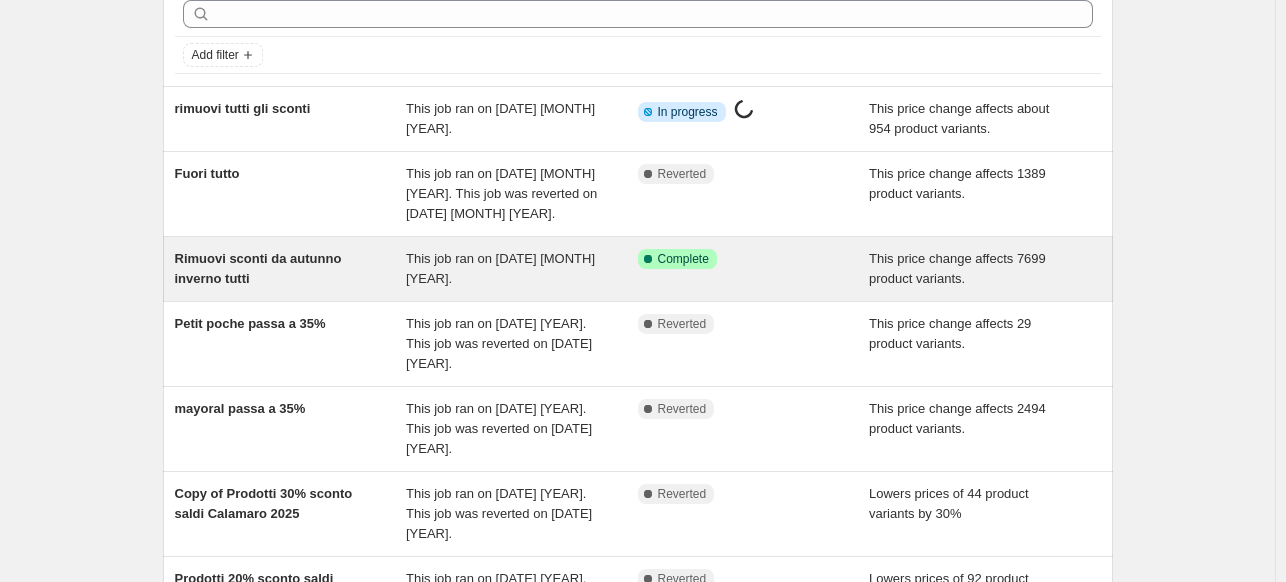 scroll, scrollTop: 100, scrollLeft: 0, axis: vertical 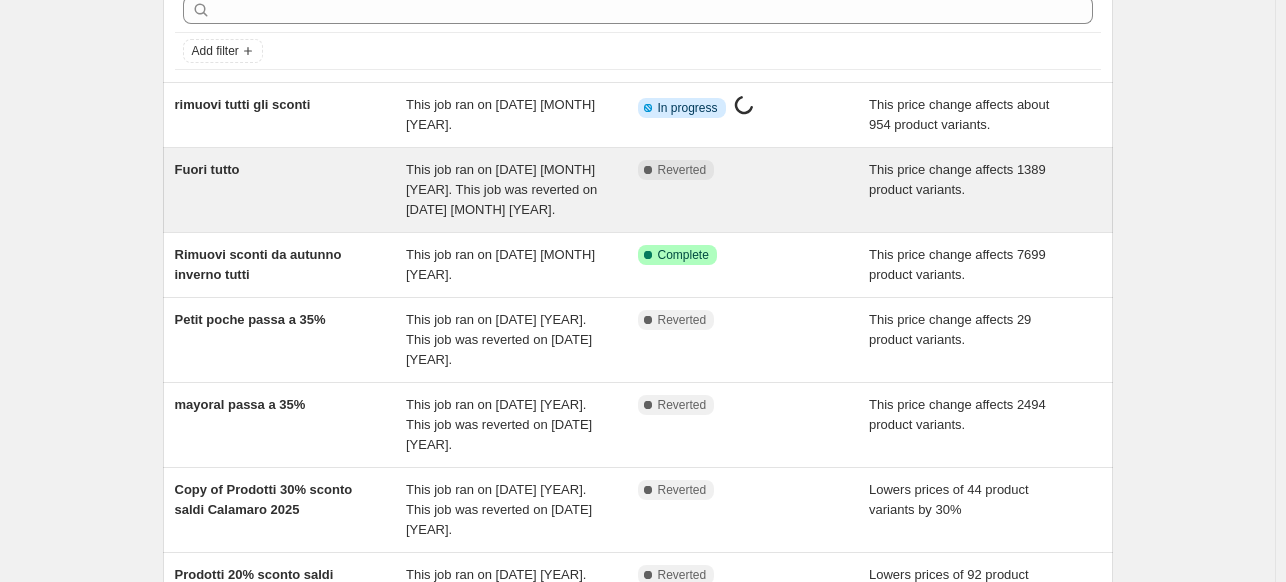 click on "Fuori tutto" at bounding box center (291, 190) 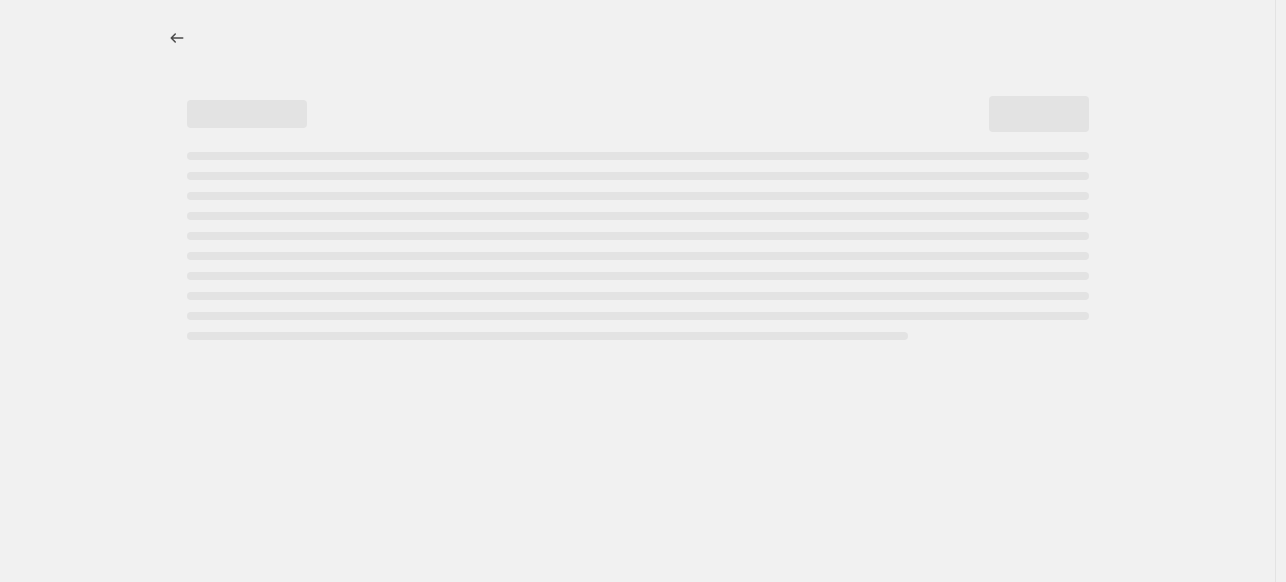 scroll, scrollTop: 0, scrollLeft: 0, axis: both 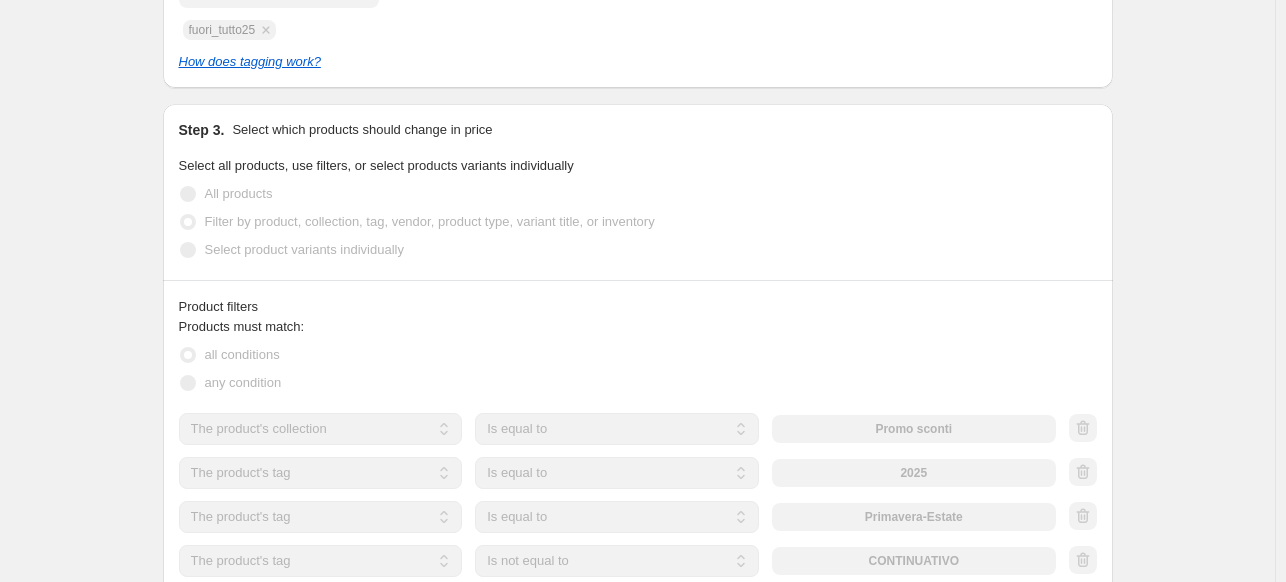 click on "Submit fuori_tutto25" at bounding box center (394, 8) 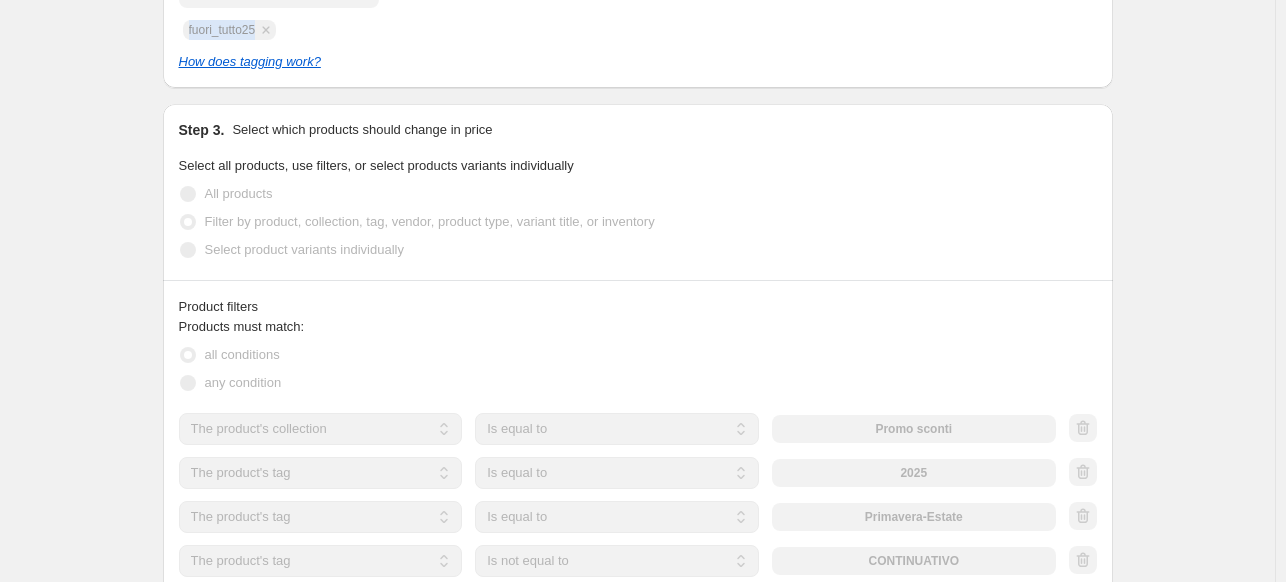 click on "Submit fuori_tutto25" at bounding box center [394, 8] 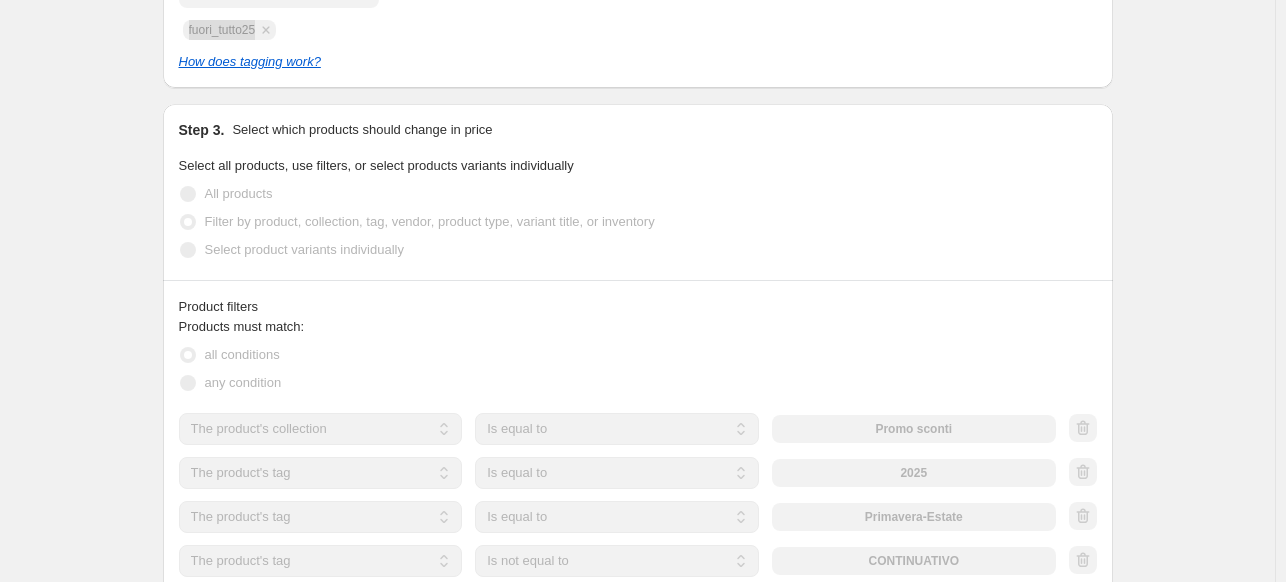 select on "pcap" 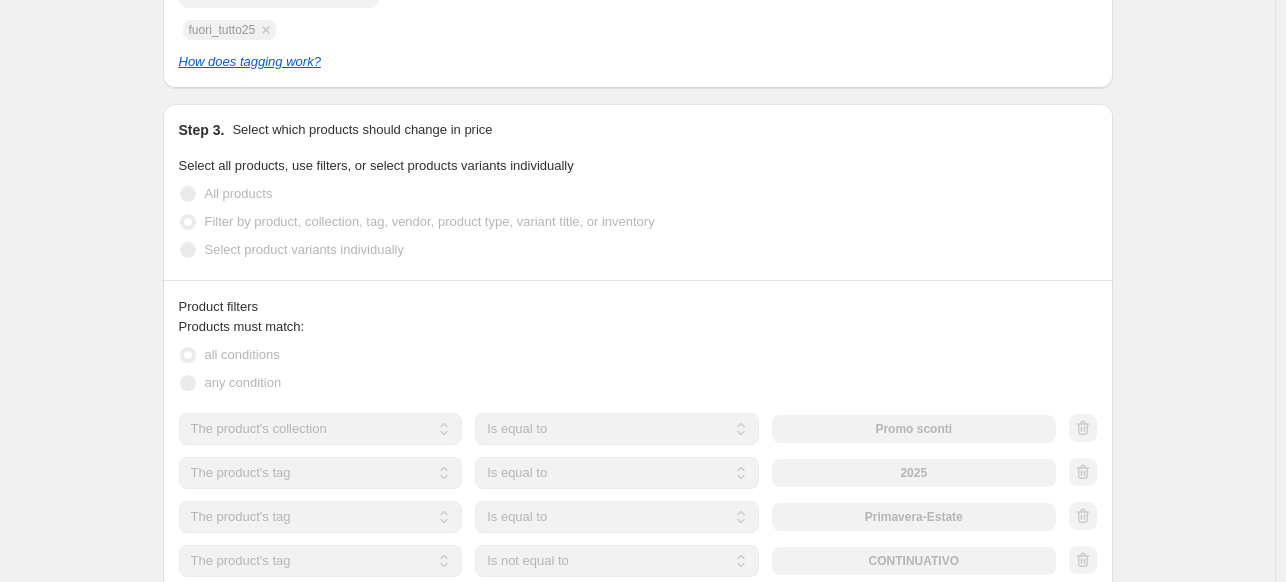 scroll, scrollTop: 0, scrollLeft: 0, axis: both 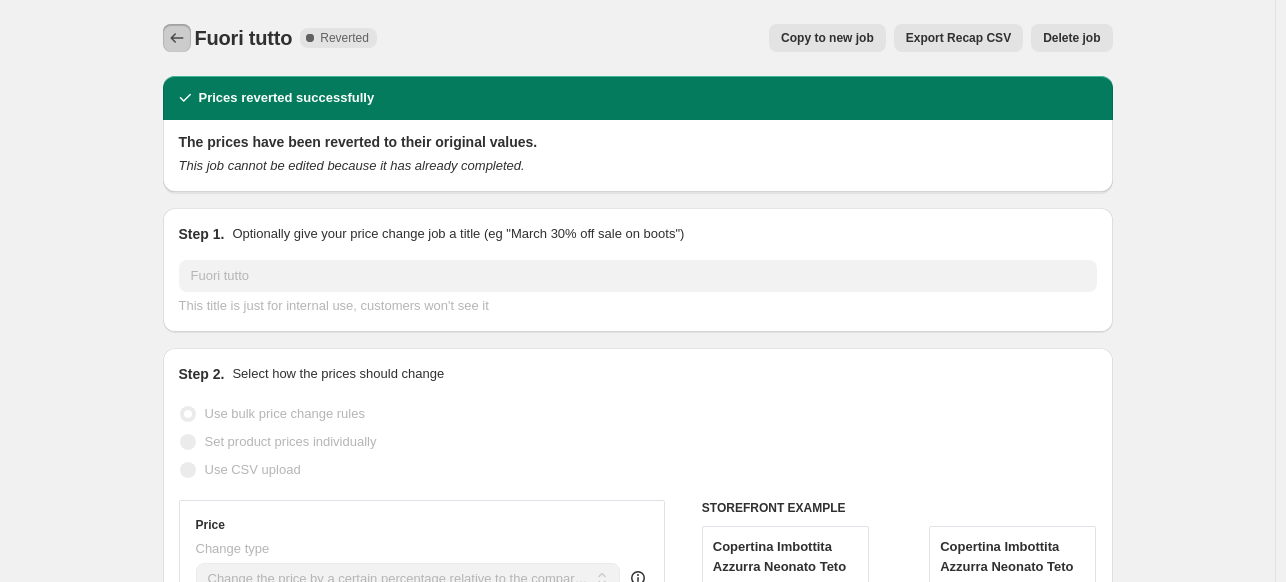 click 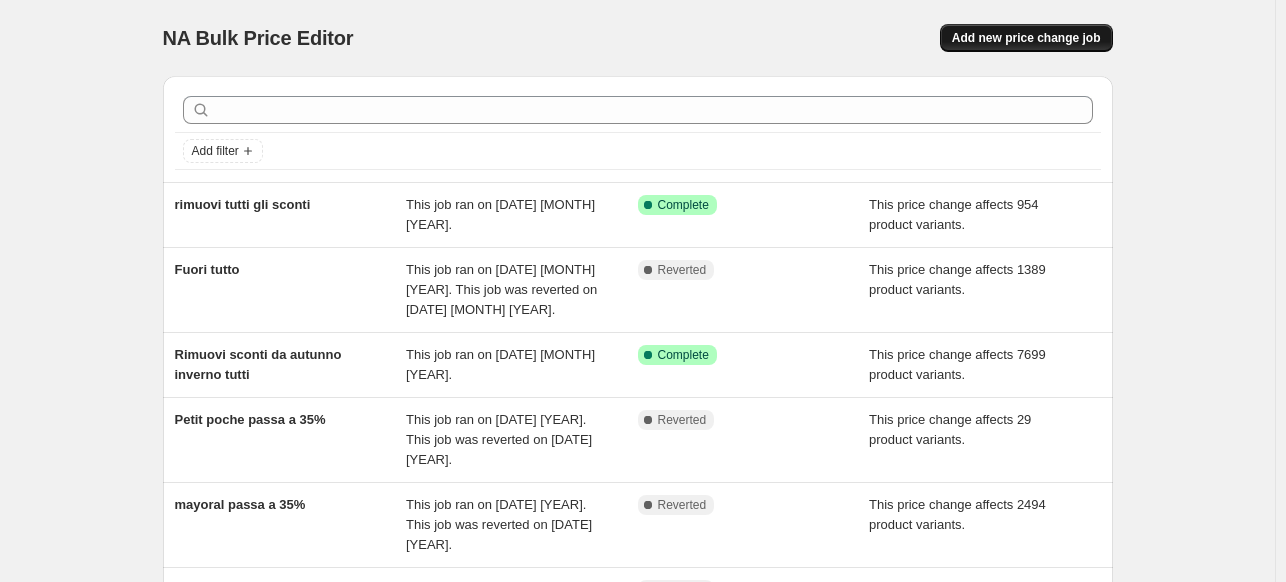 click on "Add new price change job" at bounding box center [1026, 38] 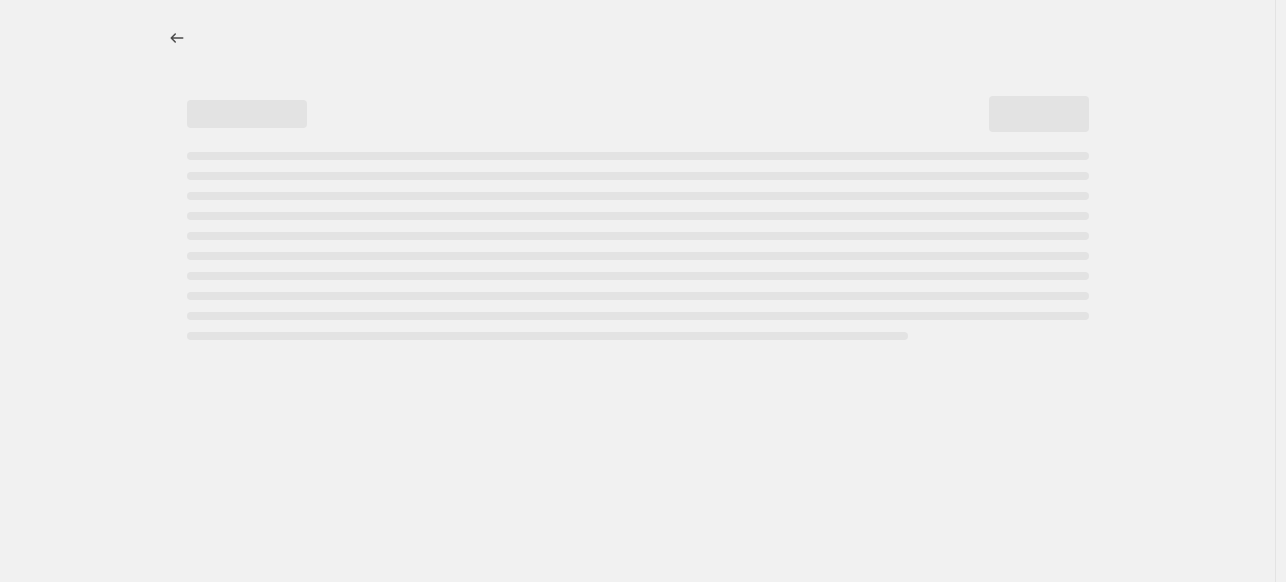 select on "percentage" 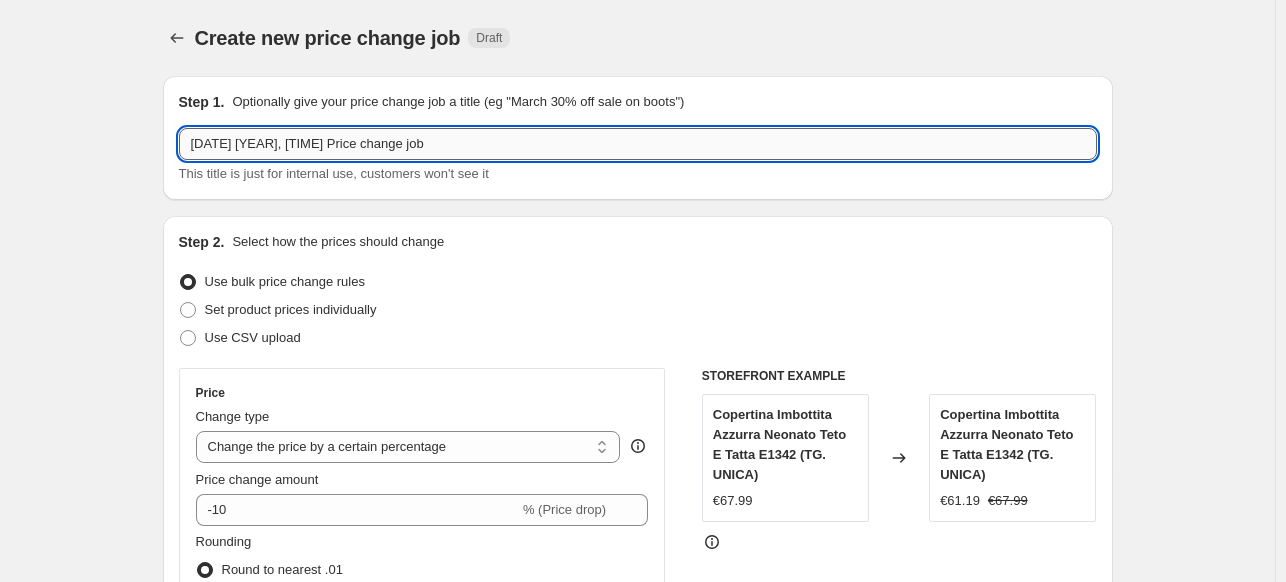 click on "[DATE] [YEAR], [TIME] Price change job" at bounding box center (638, 144) 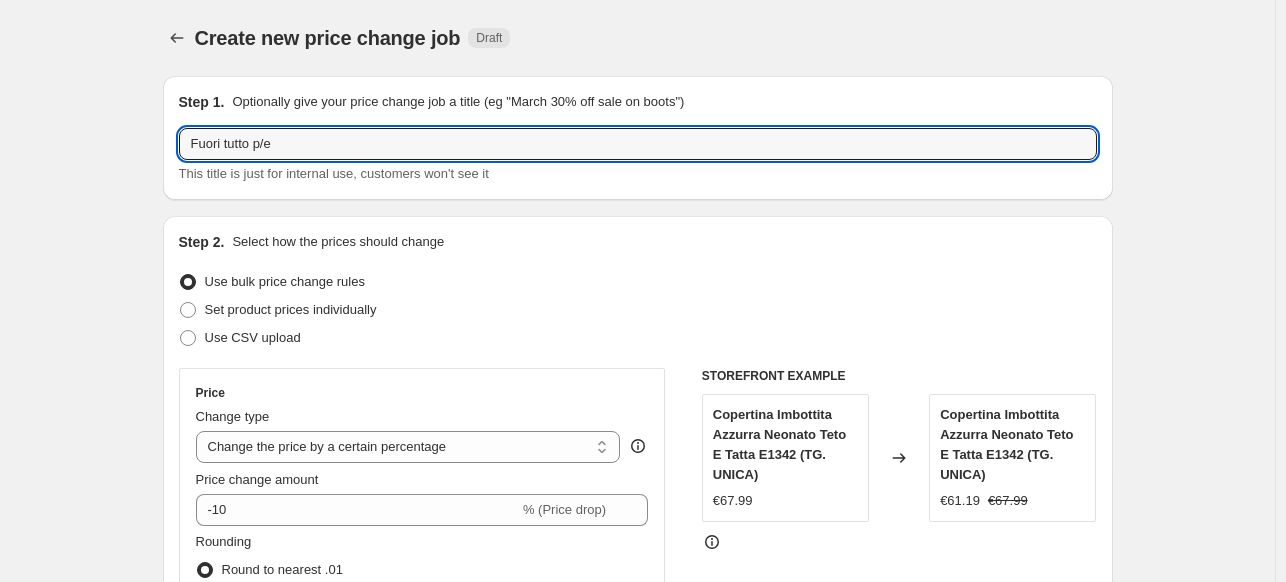 type on "Fuori tutto p/e" 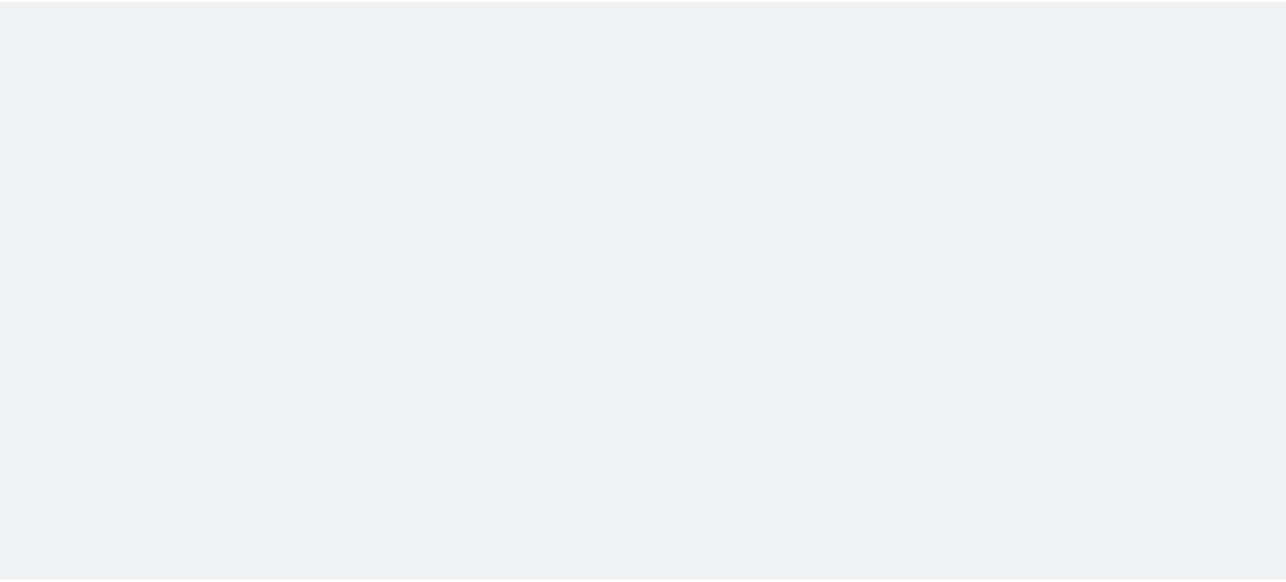 scroll, scrollTop: 0, scrollLeft: 0, axis: both 